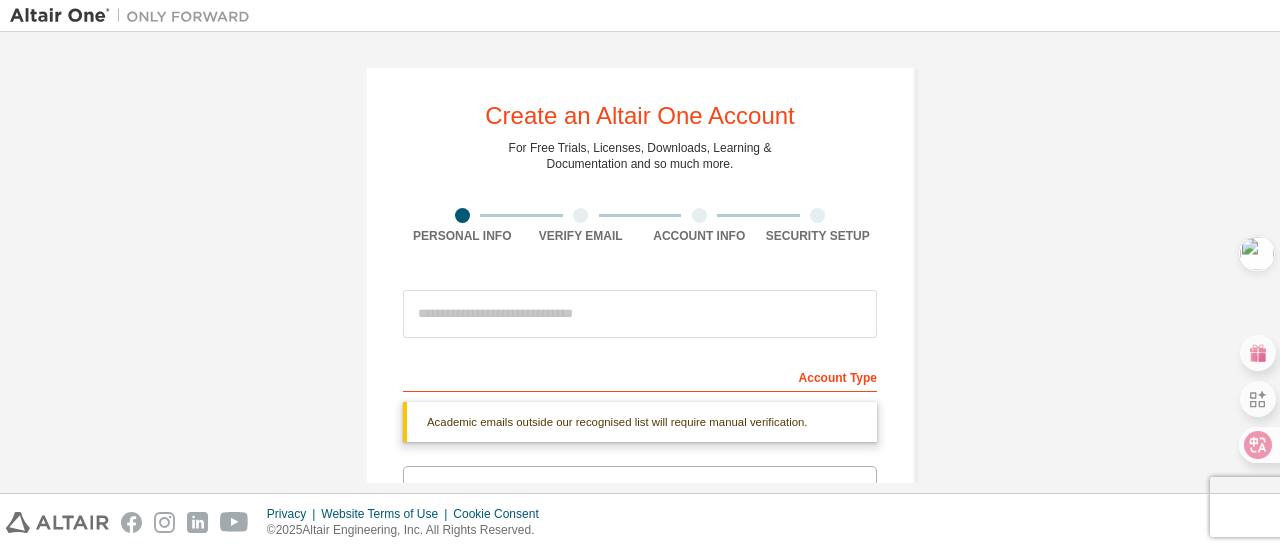 scroll, scrollTop: 0, scrollLeft: 0, axis: both 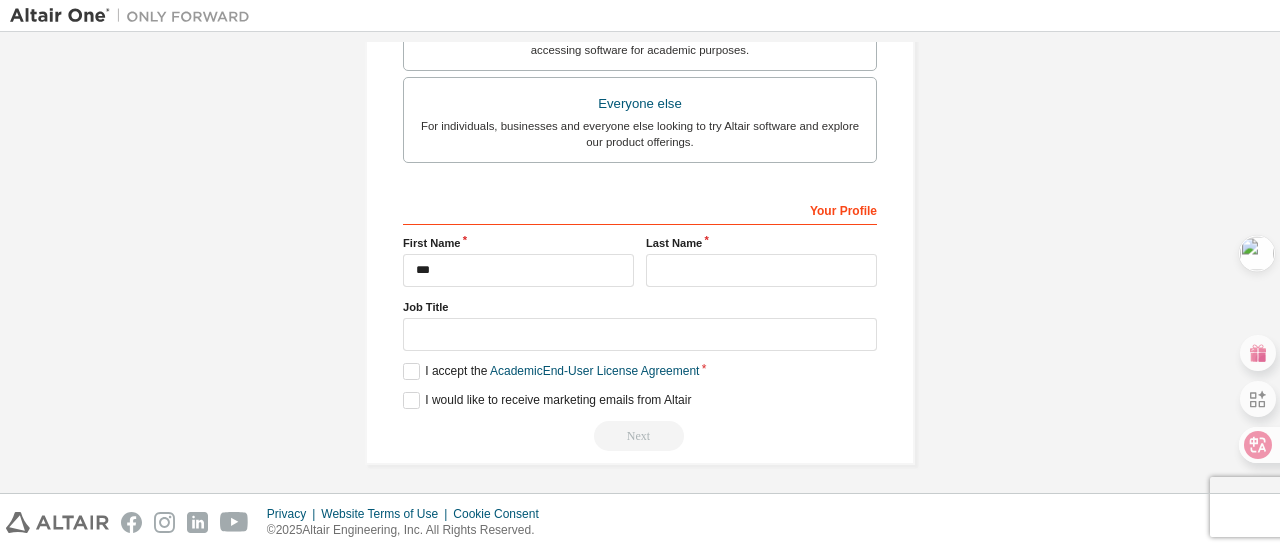 type on "***" 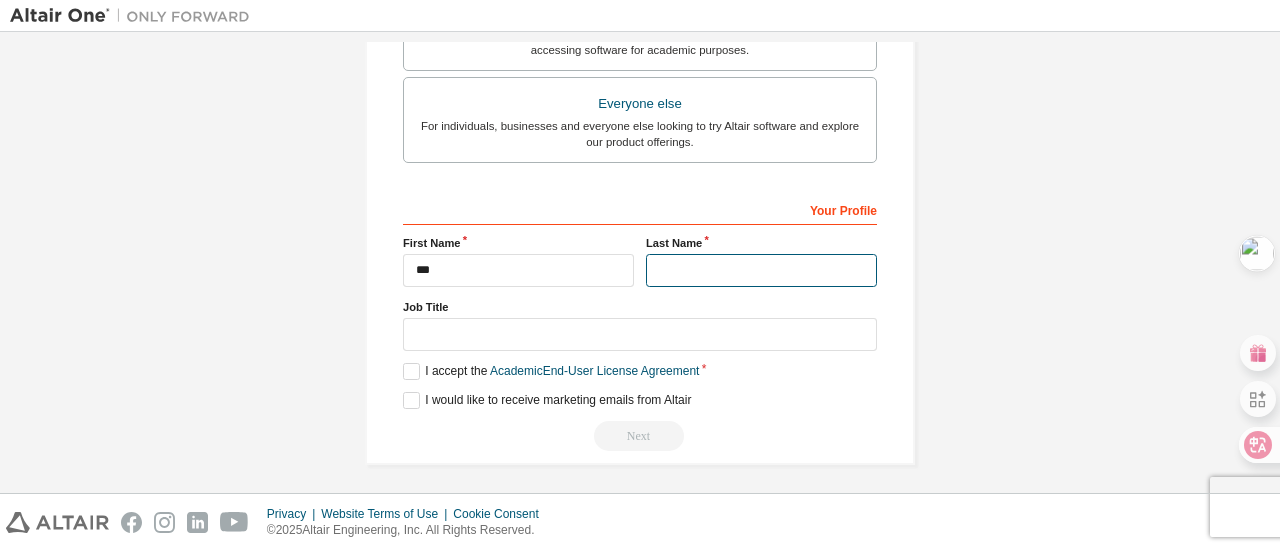 click at bounding box center [761, 270] 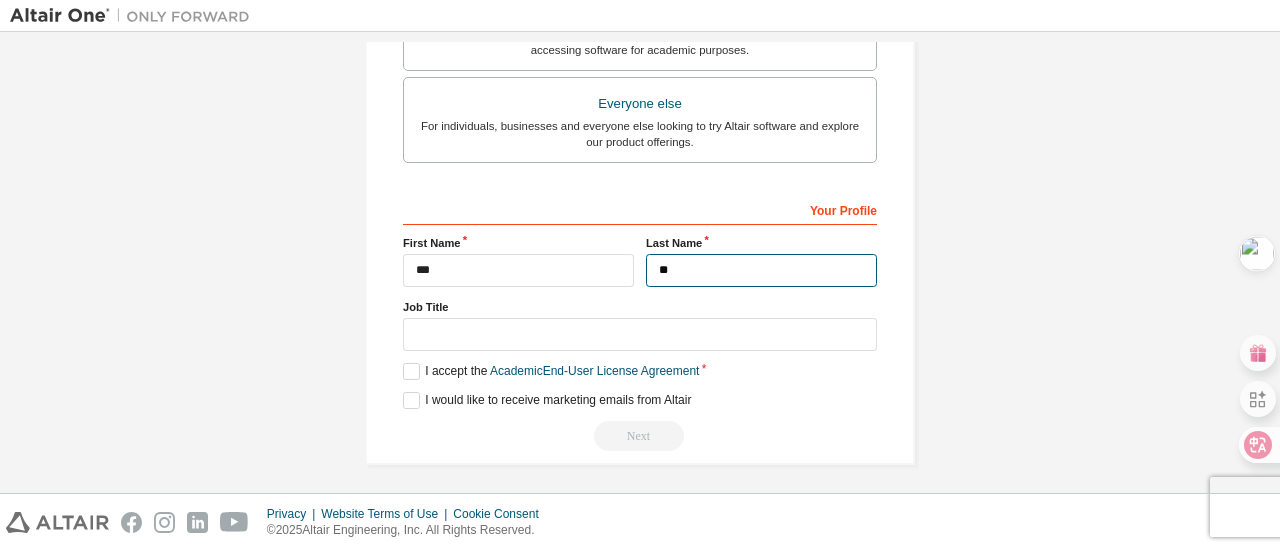 type on "*" 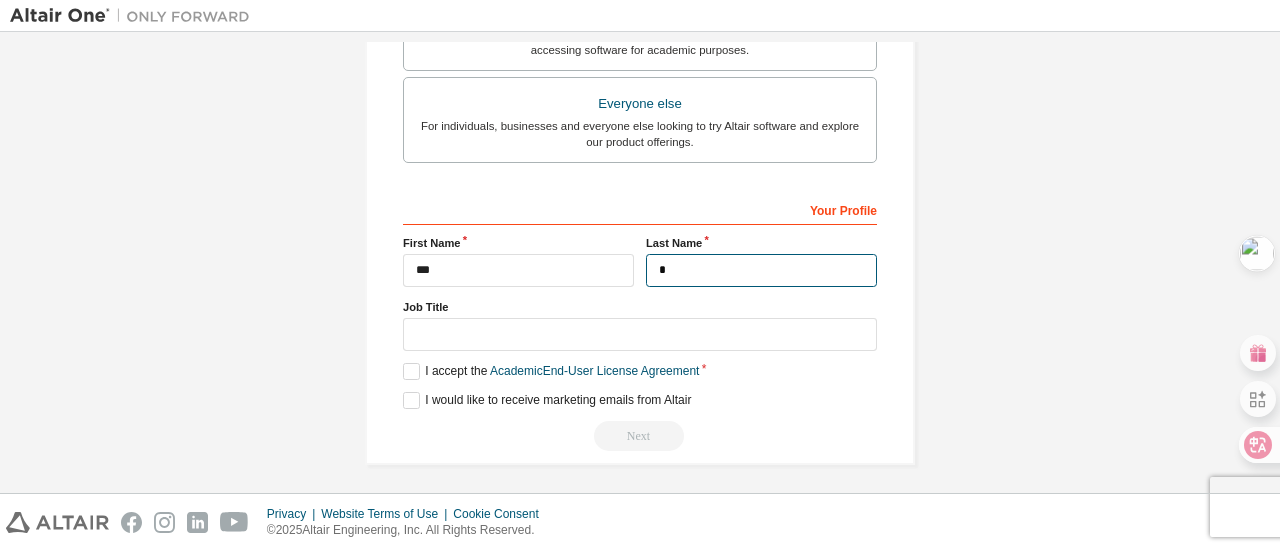 type 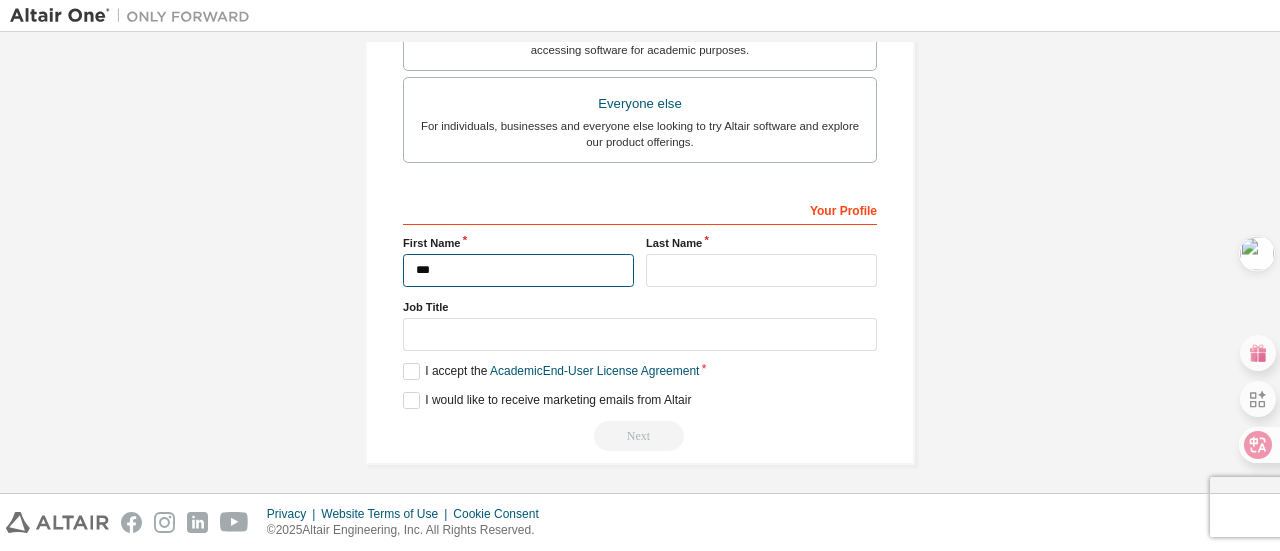 drag, startPoint x: 502, startPoint y: 263, endPoint x: 239, endPoint y: 257, distance: 263.06842 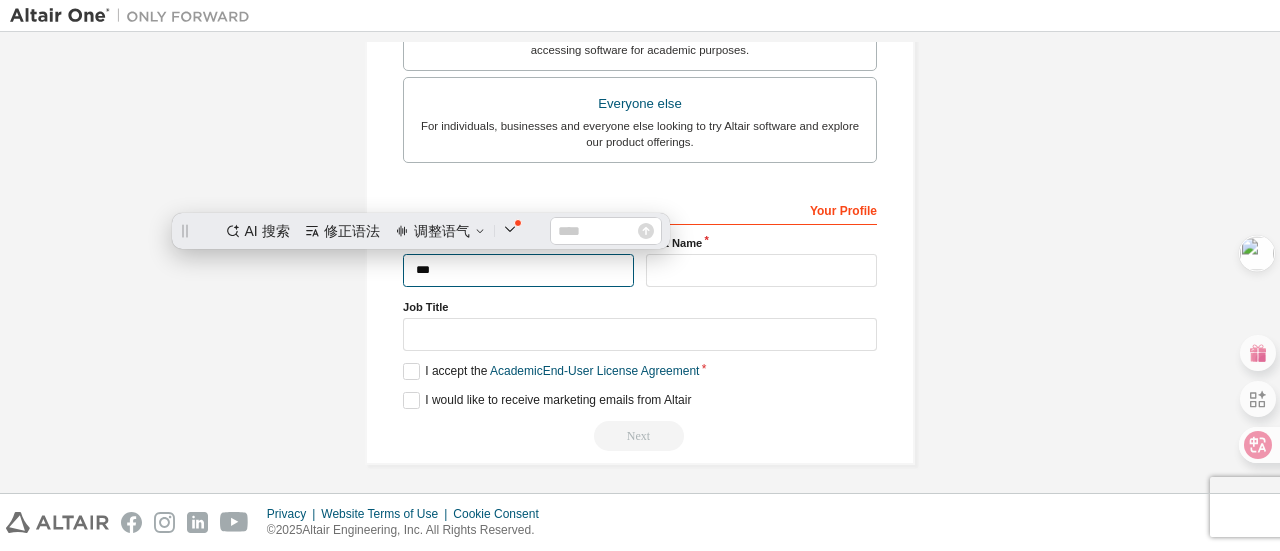 scroll, scrollTop: 0, scrollLeft: 0, axis: both 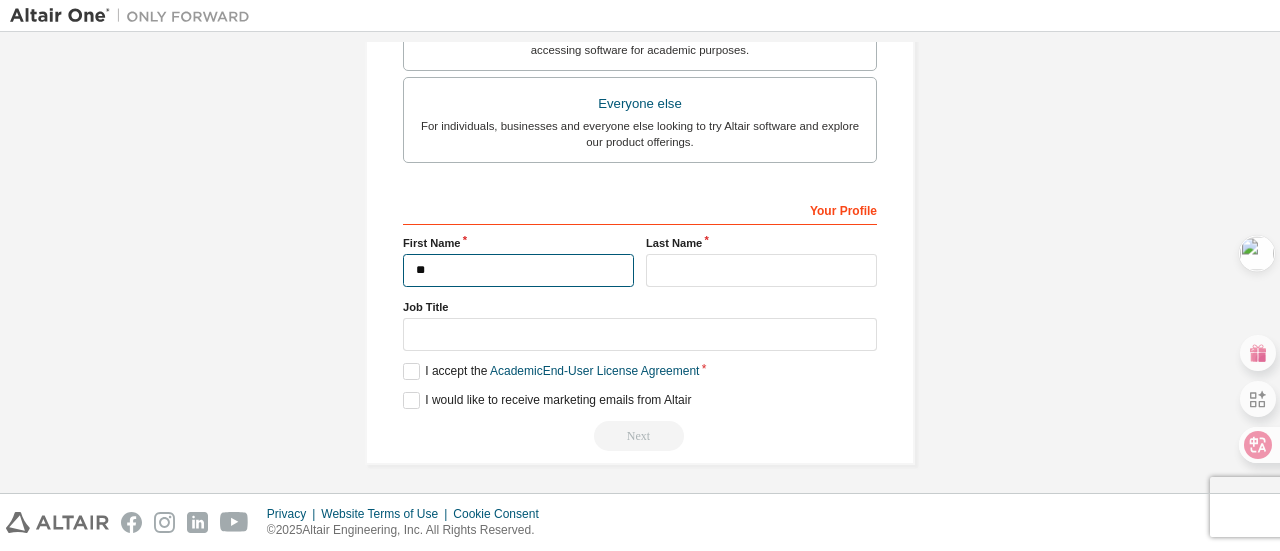 type on "*" 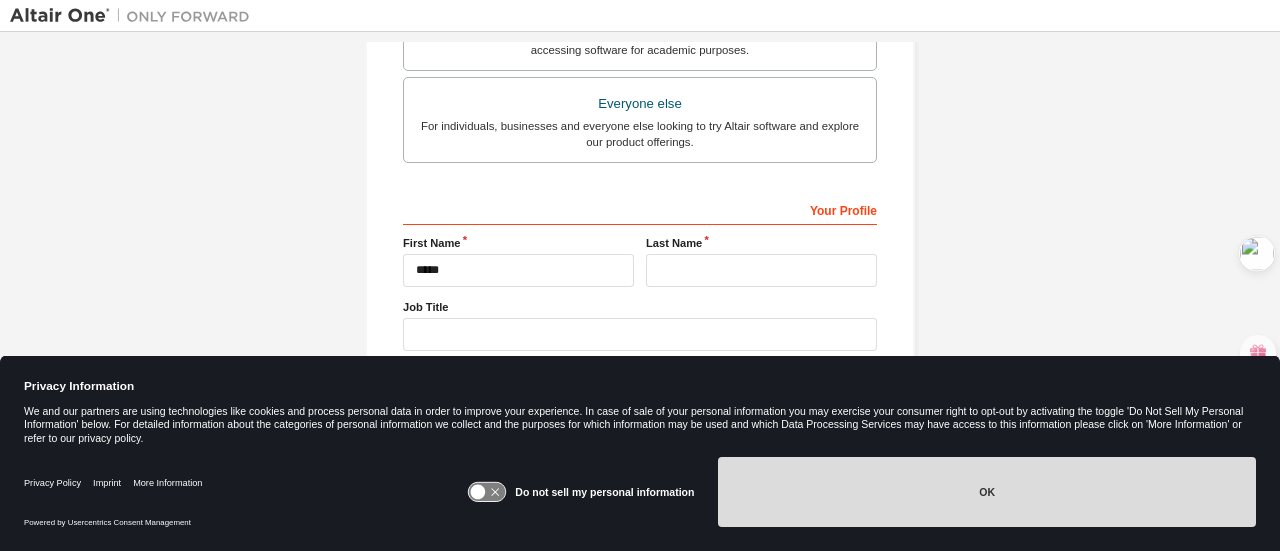 click on "OK" at bounding box center [987, 492] 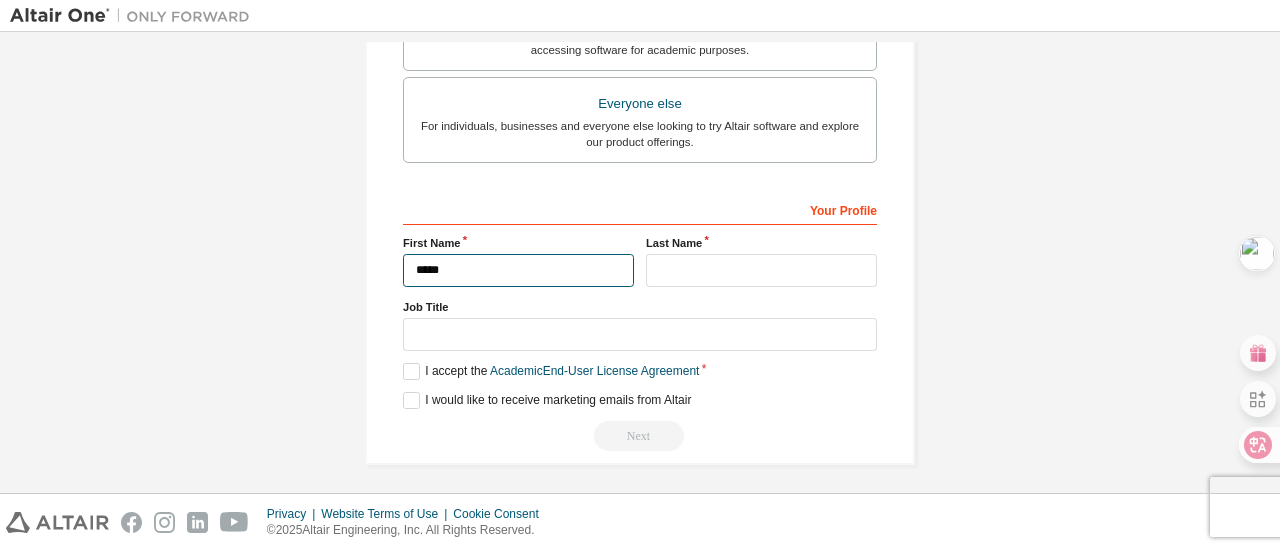 click on "*****" at bounding box center (518, 270) 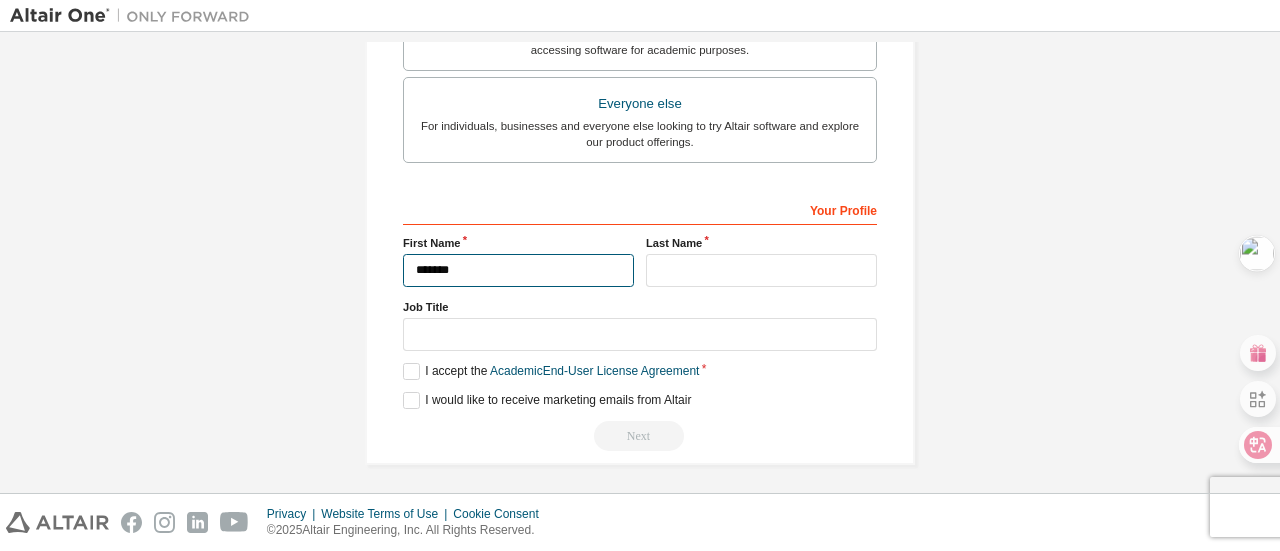 type on "*******" 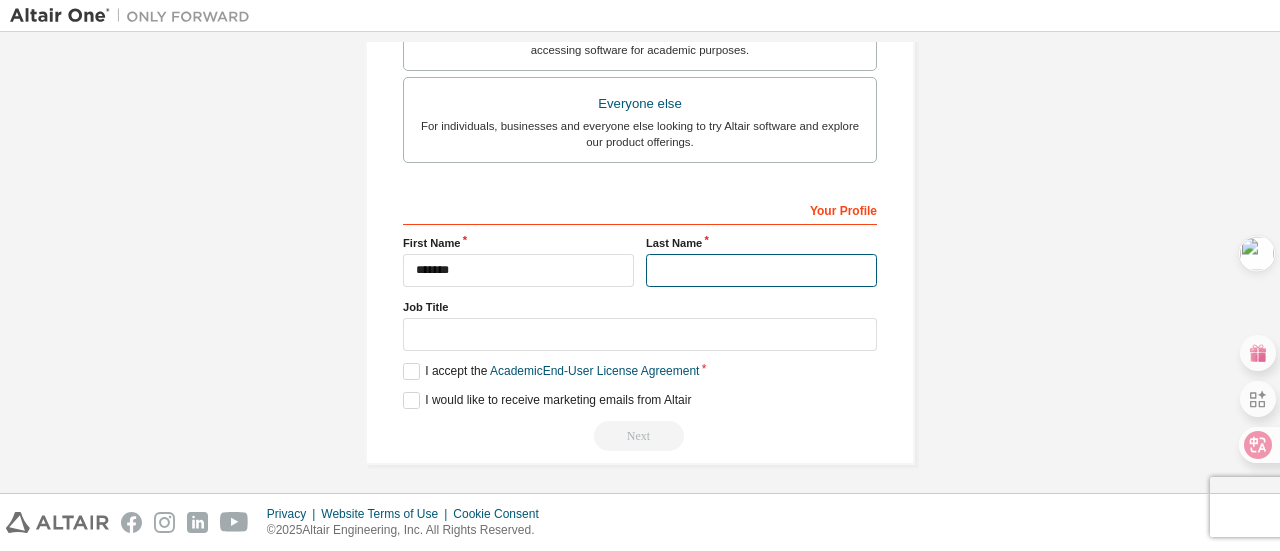 click at bounding box center (761, 270) 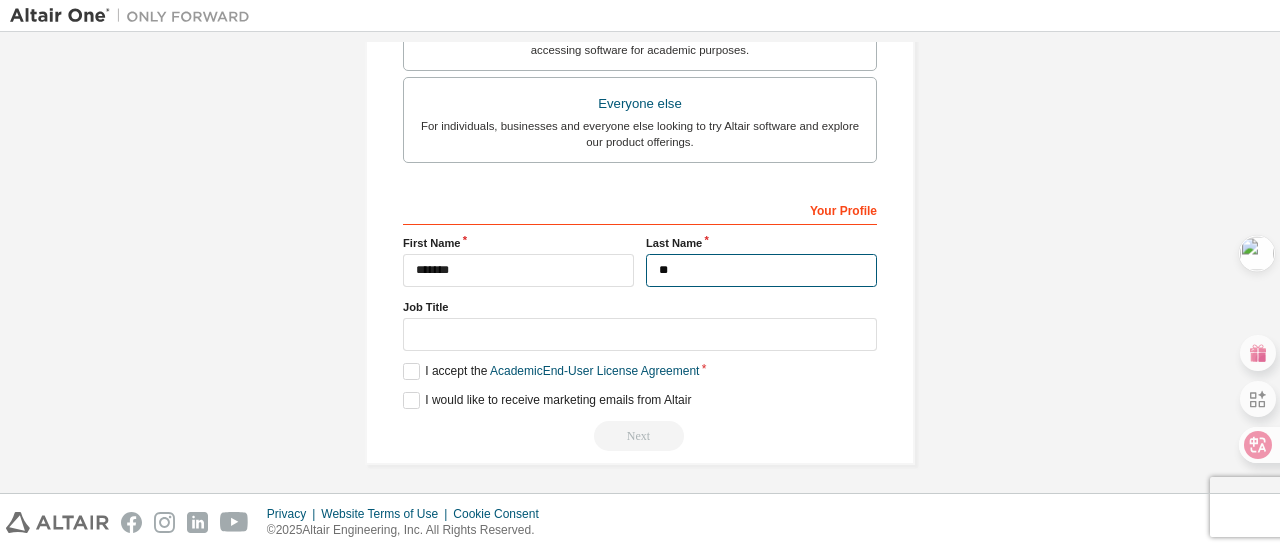 type on "**" 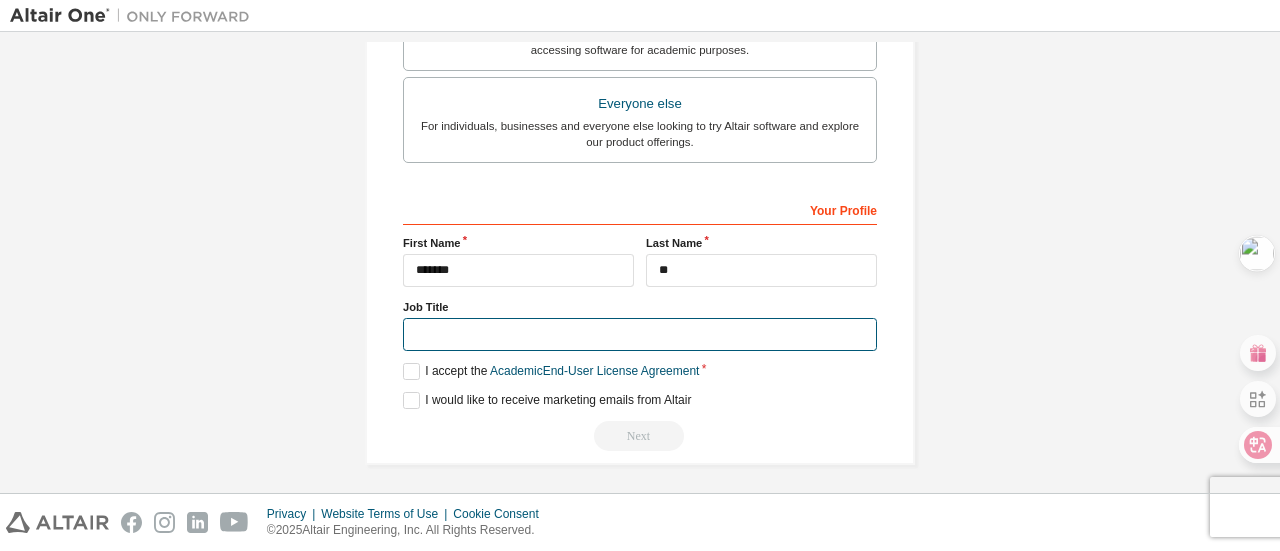 click at bounding box center (640, 334) 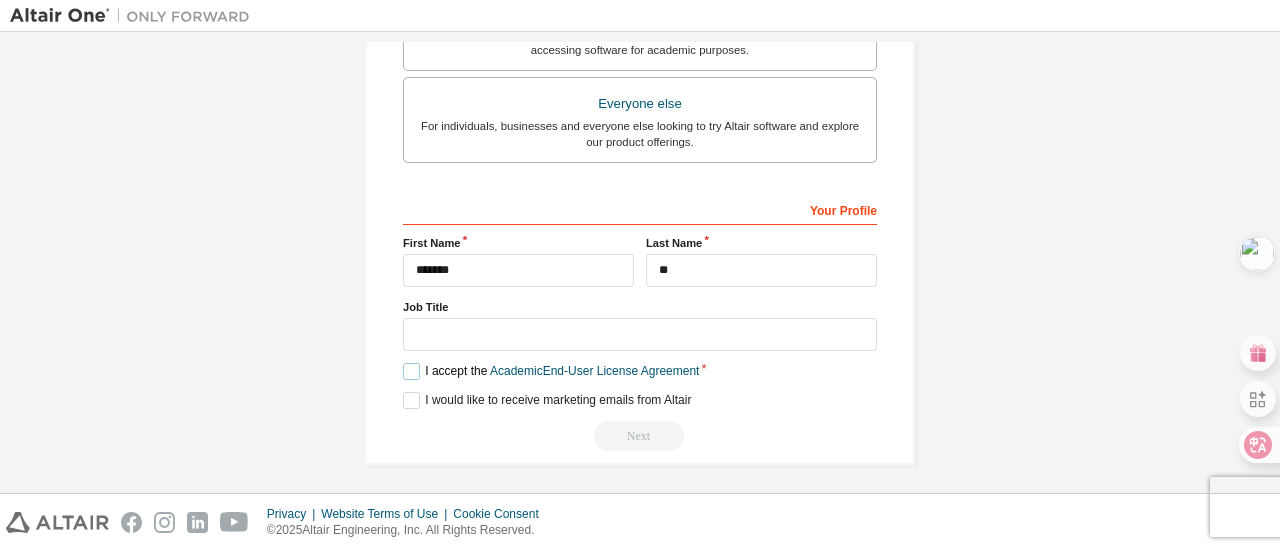 click on "I accept the   Academic   End-User License Agreement" at bounding box center [551, 371] 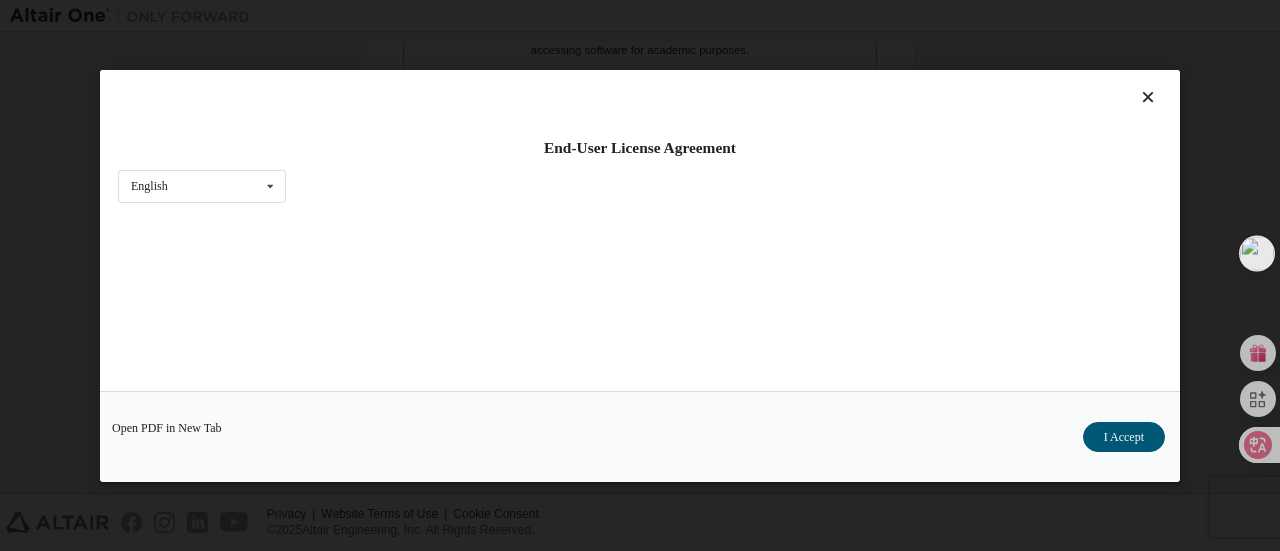 click on "I Accept" at bounding box center (1124, 436) 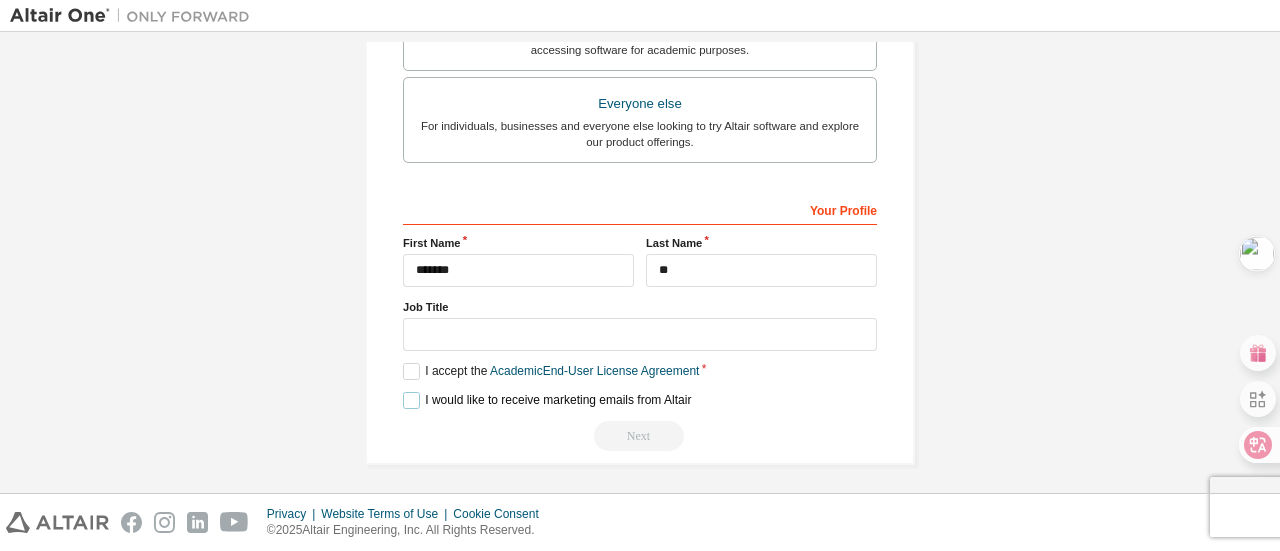 click on "I would like to receive marketing emails from Altair" at bounding box center [547, 400] 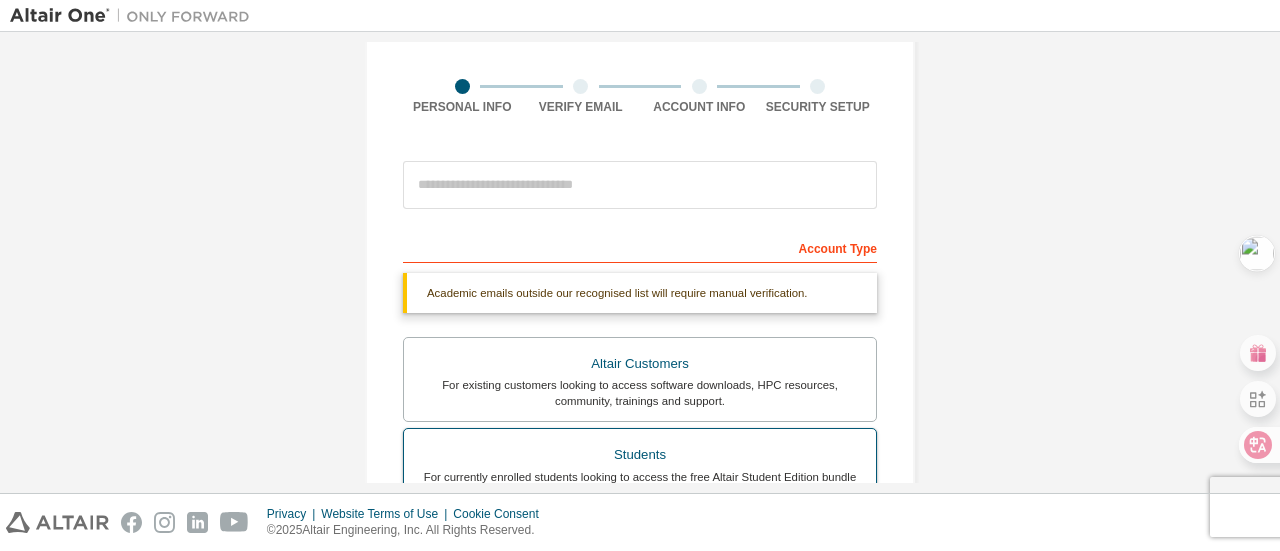scroll, scrollTop: 0, scrollLeft: 0, axis: both 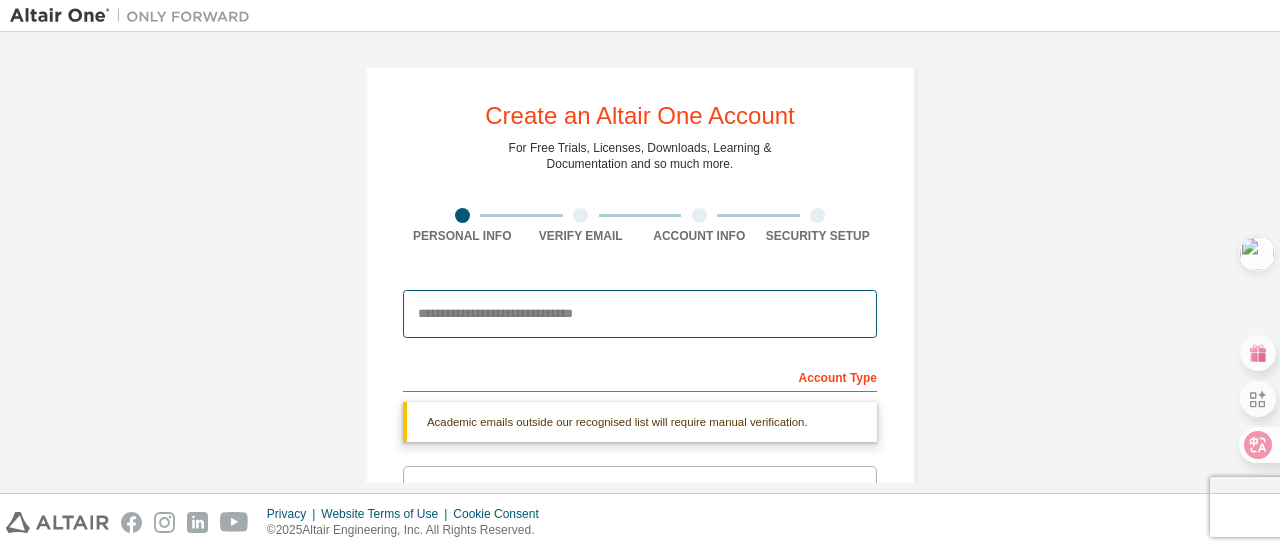drag, startPoint x: 611, startPoint y: 311, endPoint x: 844, endPoint y: 335, distance: 234.23279 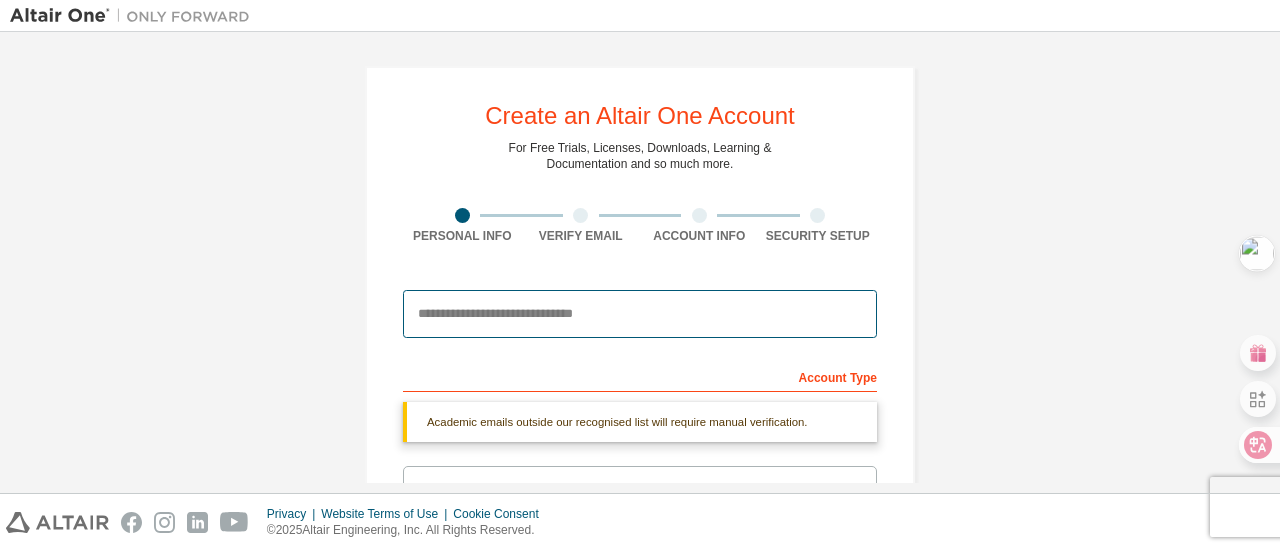 type on "**********" 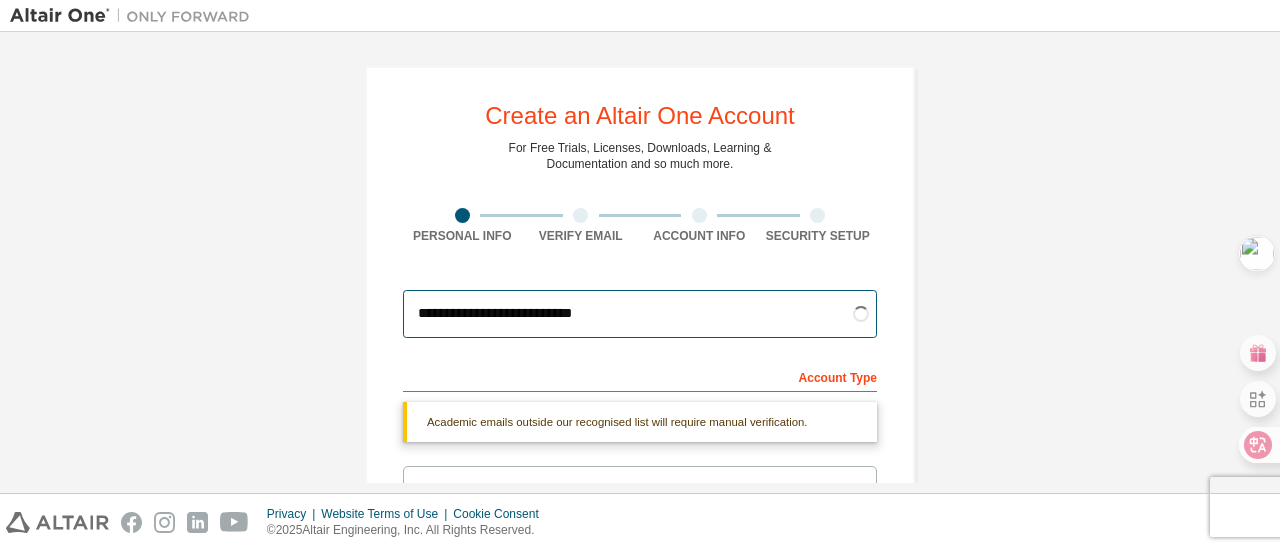 click on "**********" at bounding box center [640, 314] 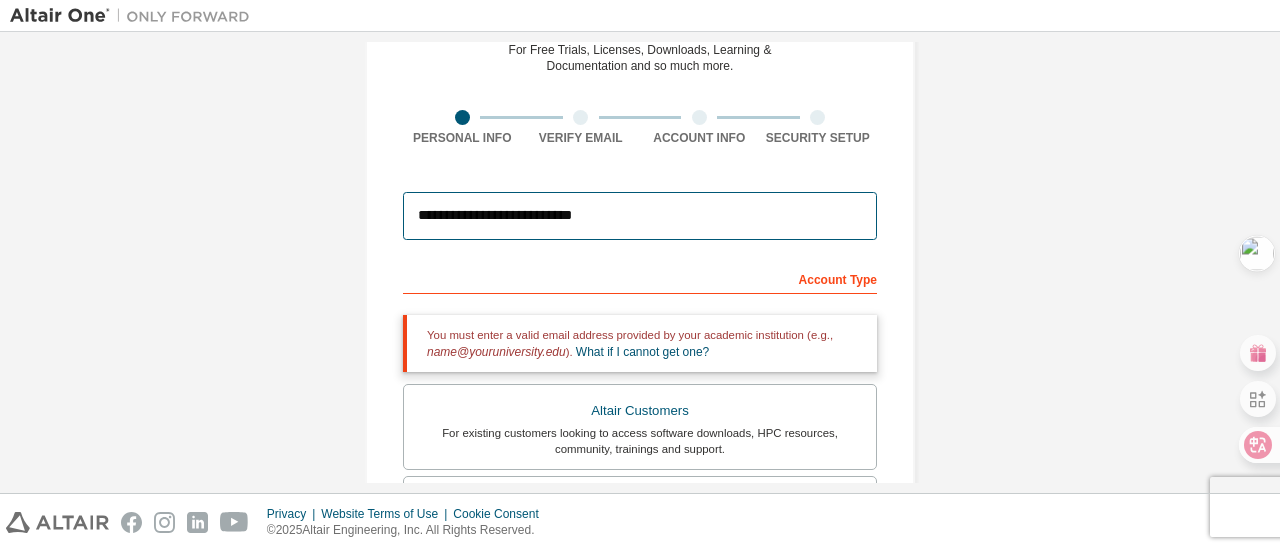 scroll, scrollTop: 0, scrollLeft: 0, axis: both 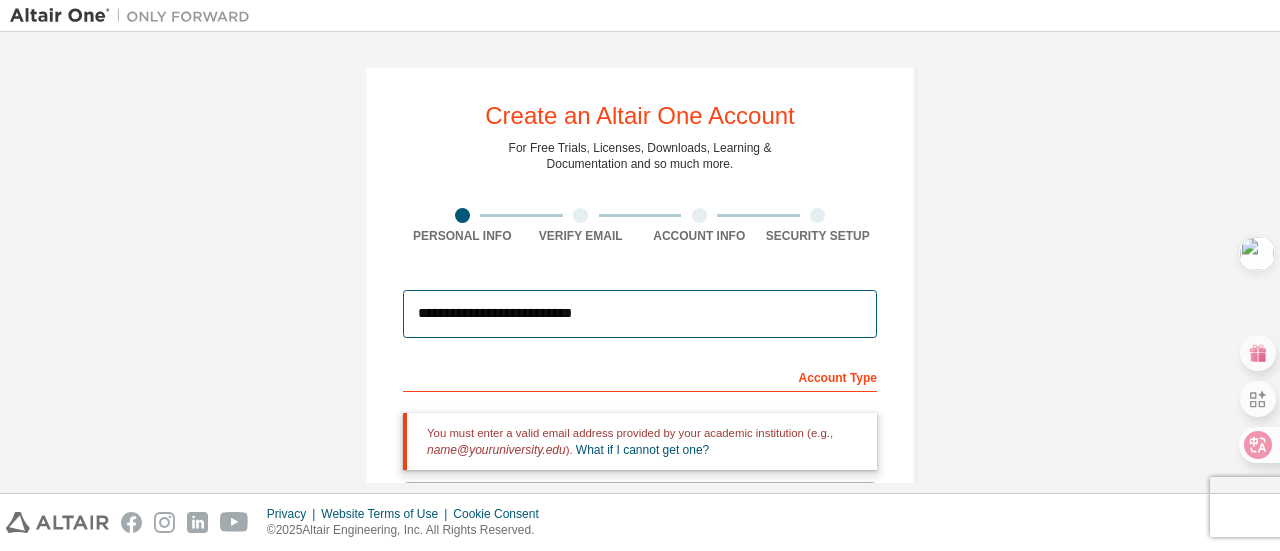 click on "**********" at bounding box center (640, 314) 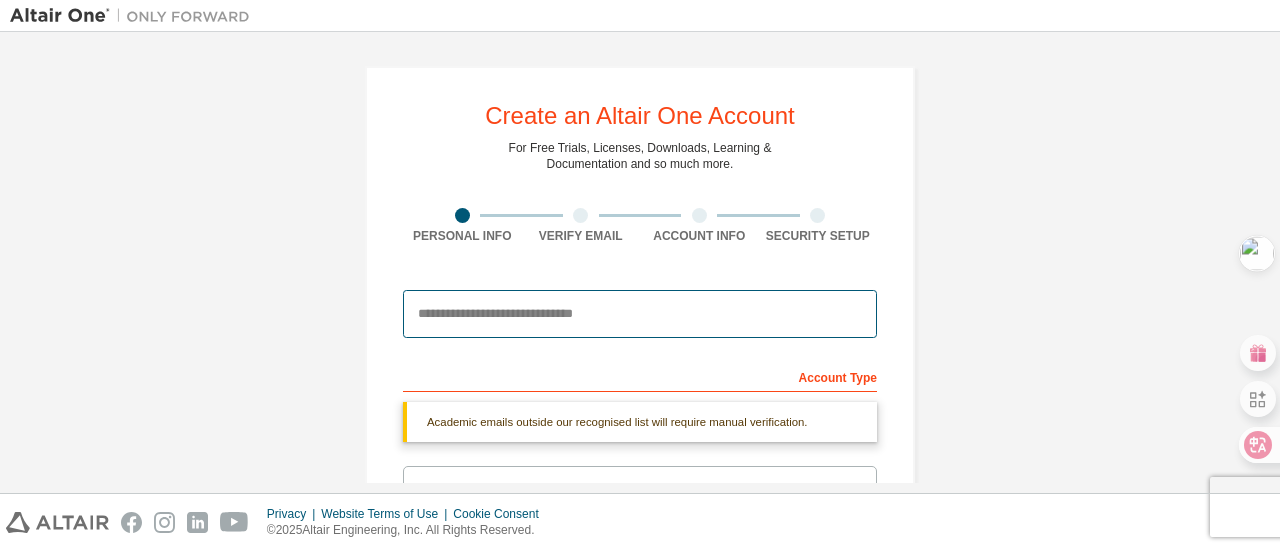 click at bounding box center [640, 314] 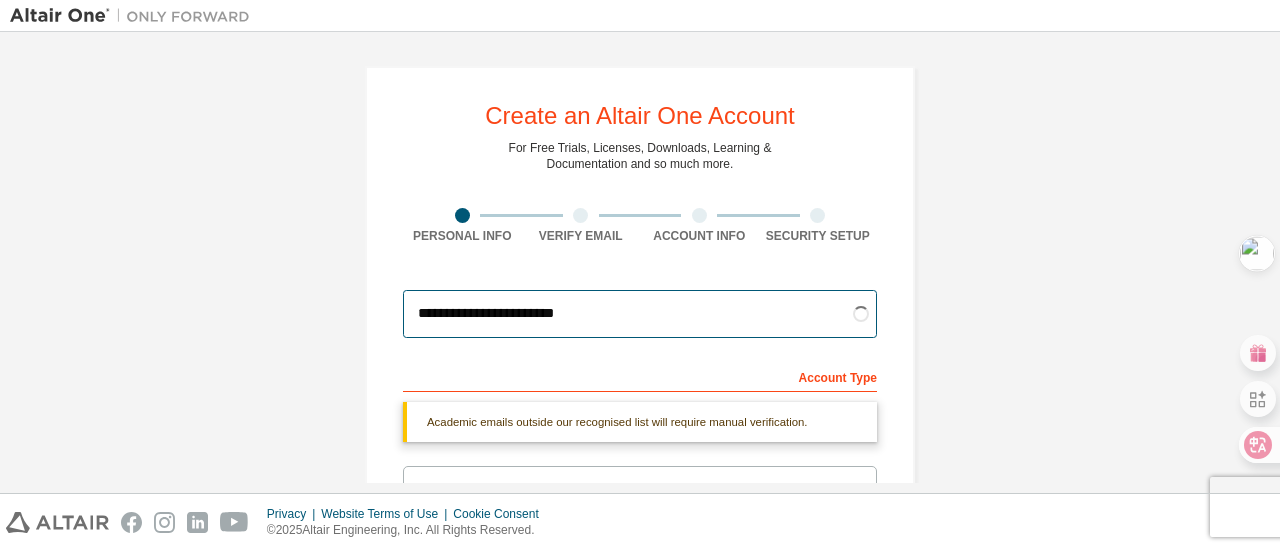 click on "**********" at bounding box center (640, 314) 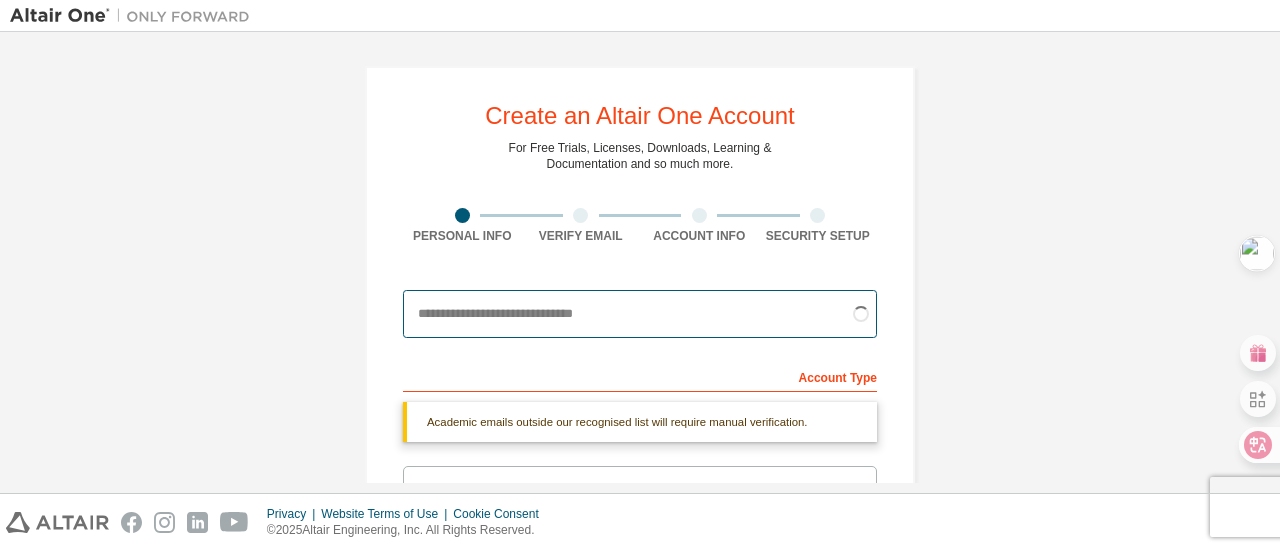 click at bounding box center (640, 314) 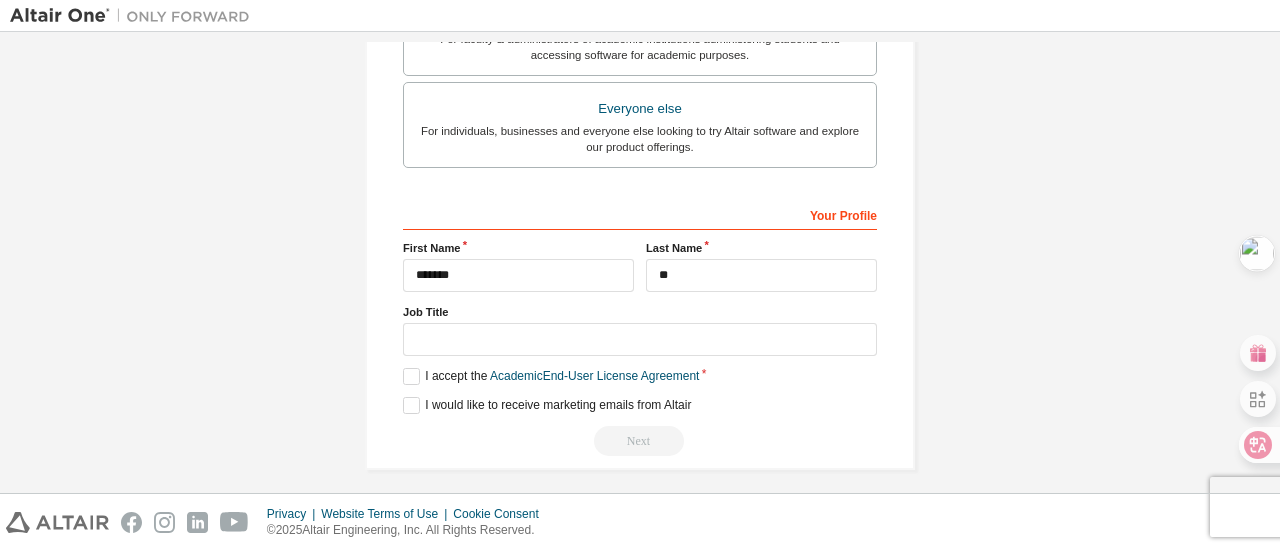 scroll, scrollTop: 664, scrollLeft: 0, axis: vertical 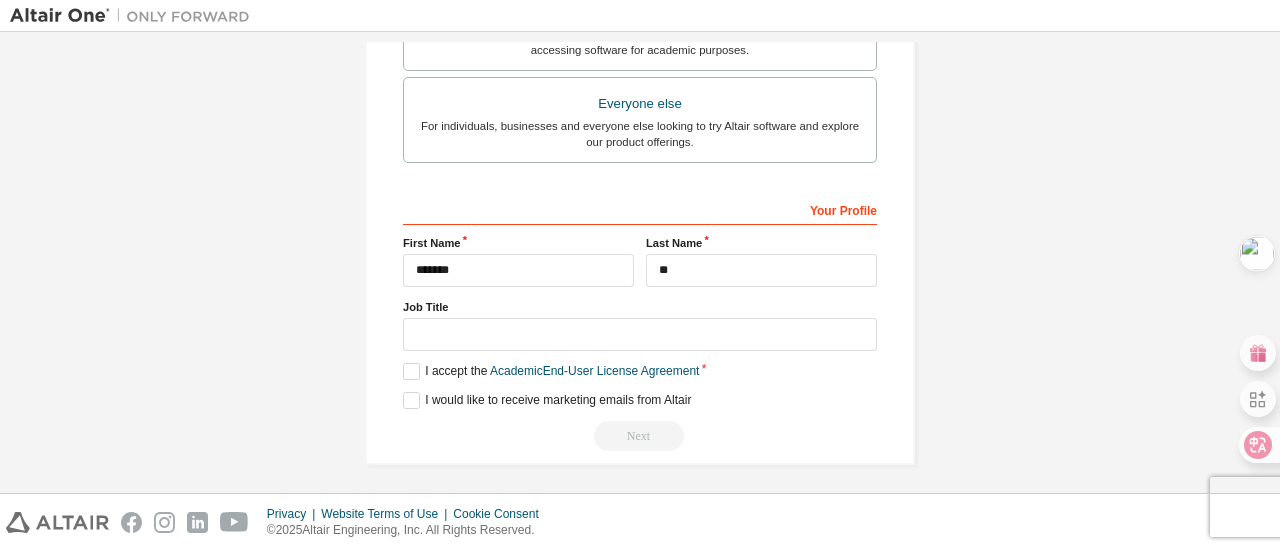 click on "Next" at bounding box center (640, 436) 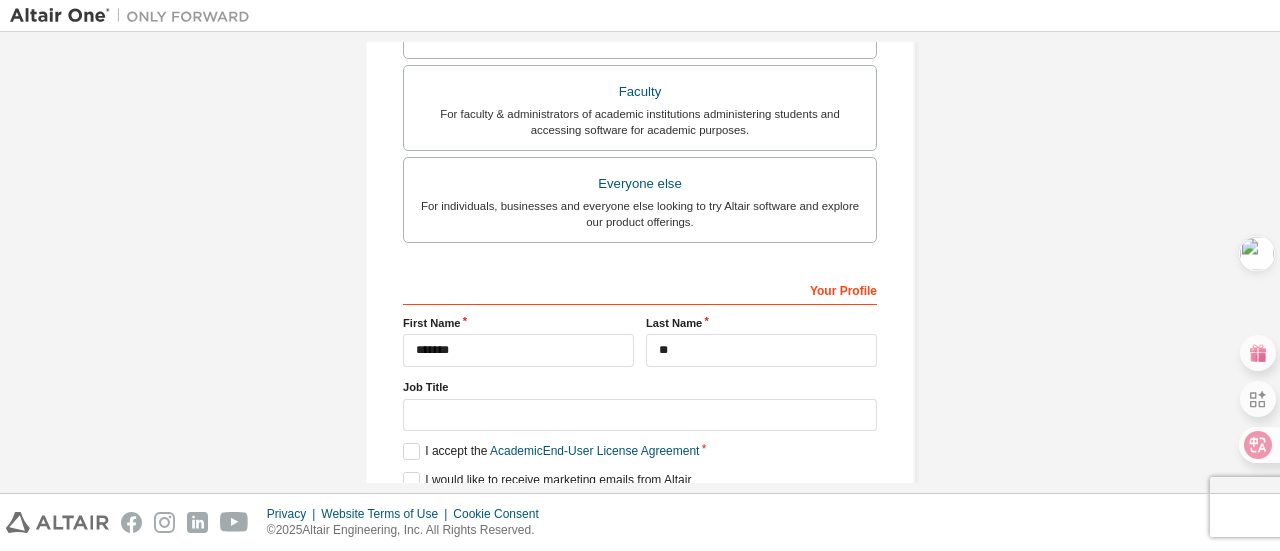 scroll, scrollTop: 680, scrollLeft: 0, axis: vertical 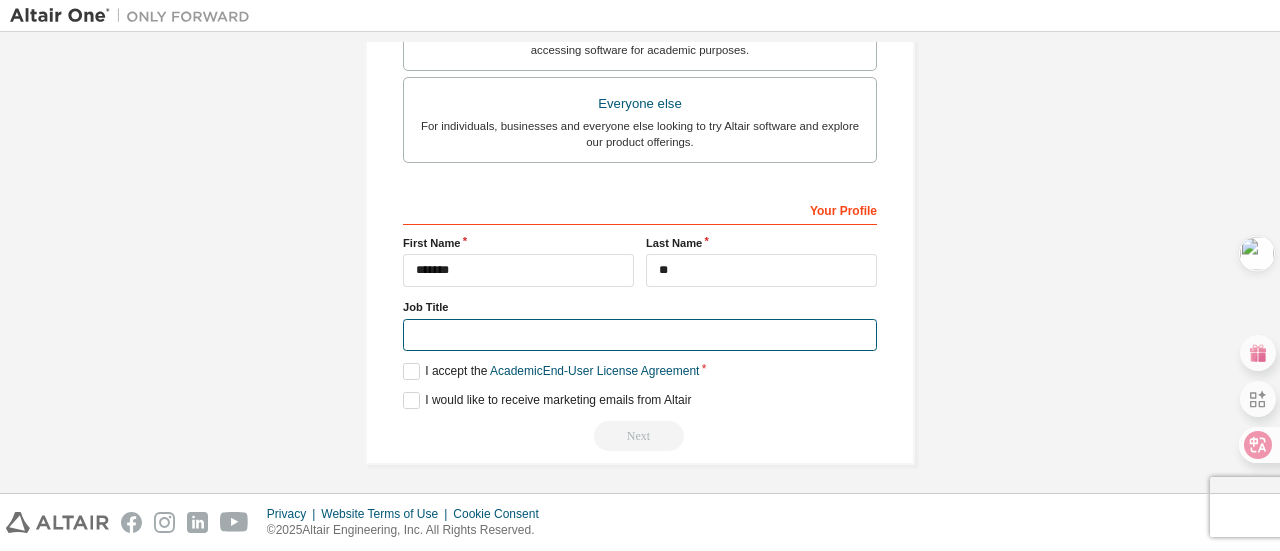 click at bounding box center (640, 335) 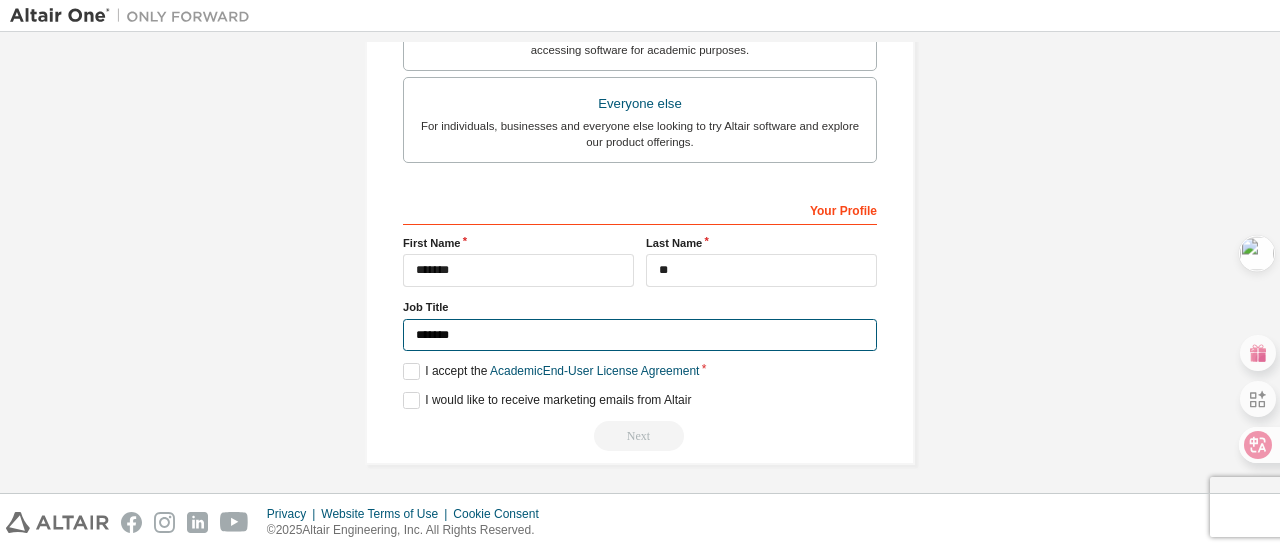 click on "*******" at bounding box center [640, 335] 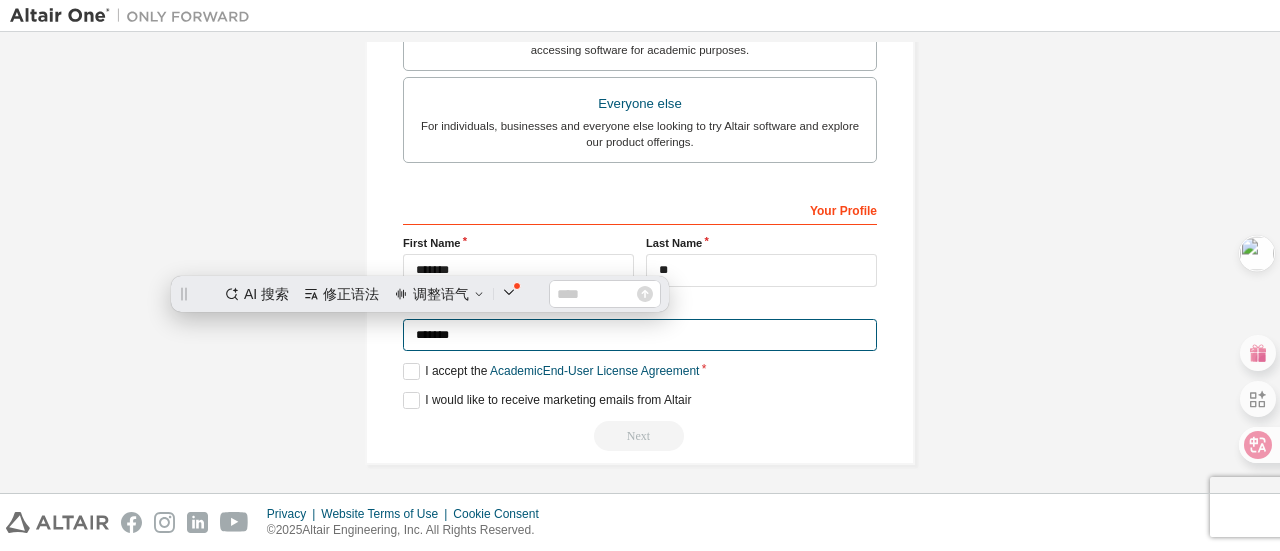 scroll, scrollTop: 0, scrollLeft: 0, axis: both 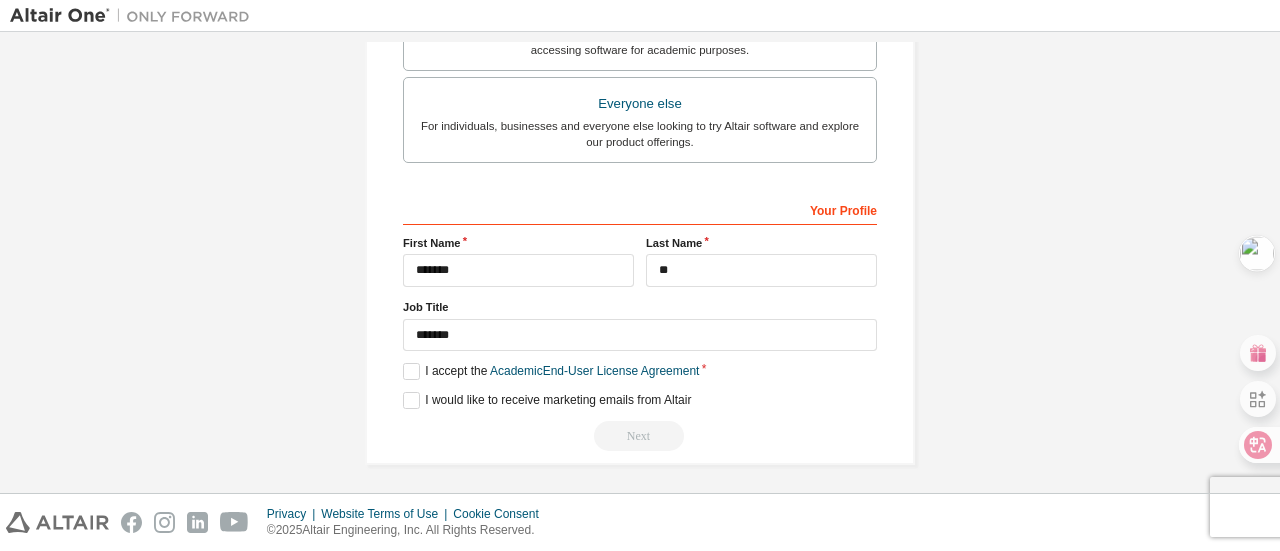click on "**********" at bounding box center [640, -75] 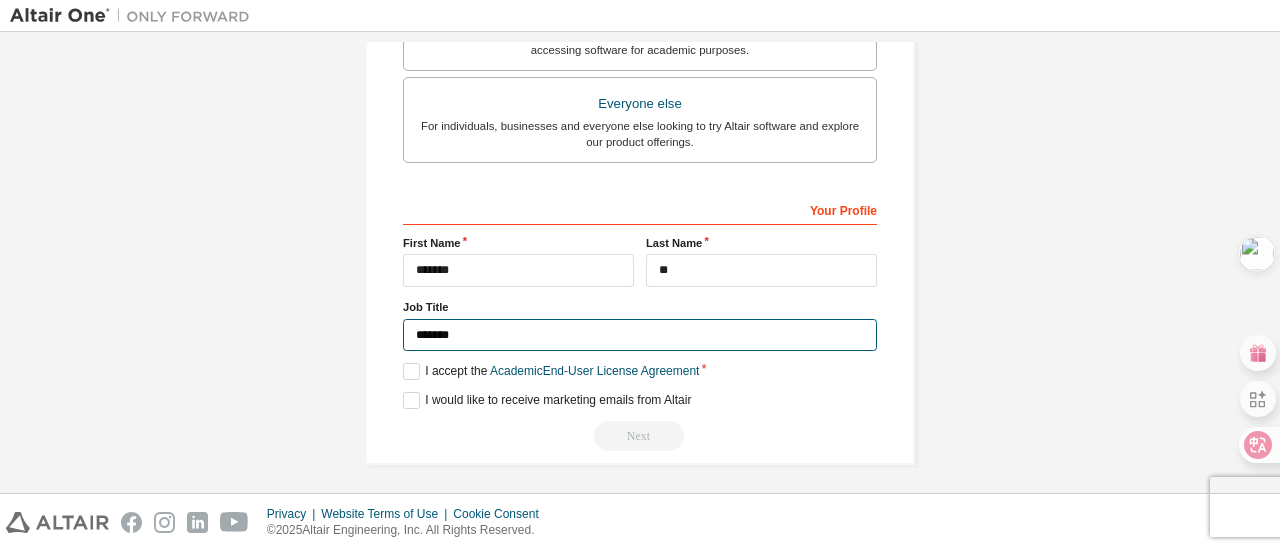 click on "*******" at bounding box center [640, 335] 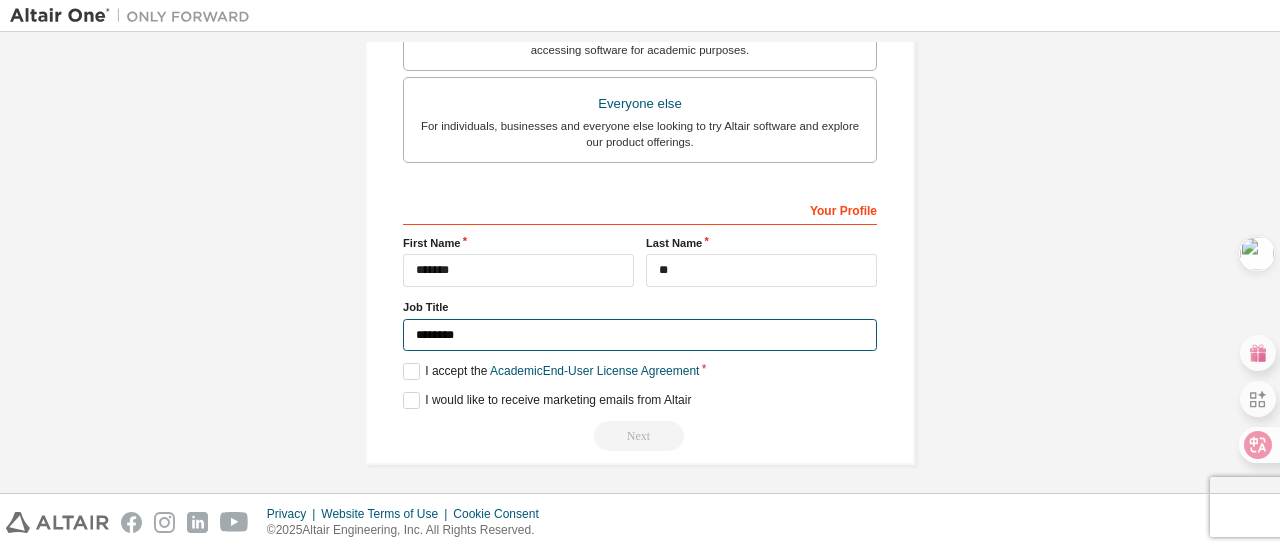 type on "********" 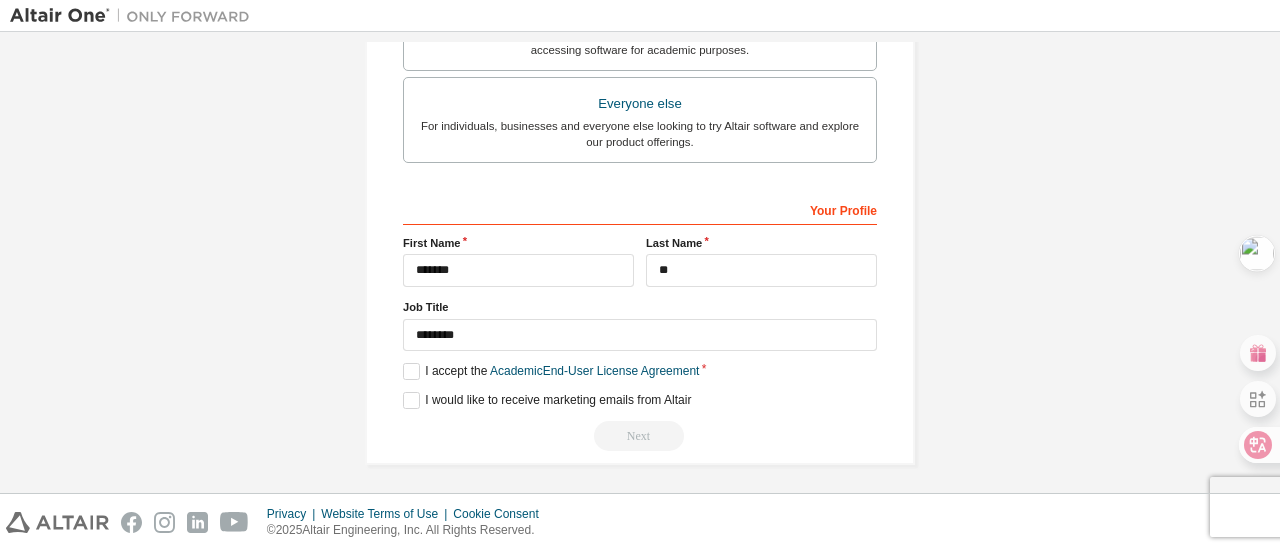 click on "**********" at bounding box center (640, -75) 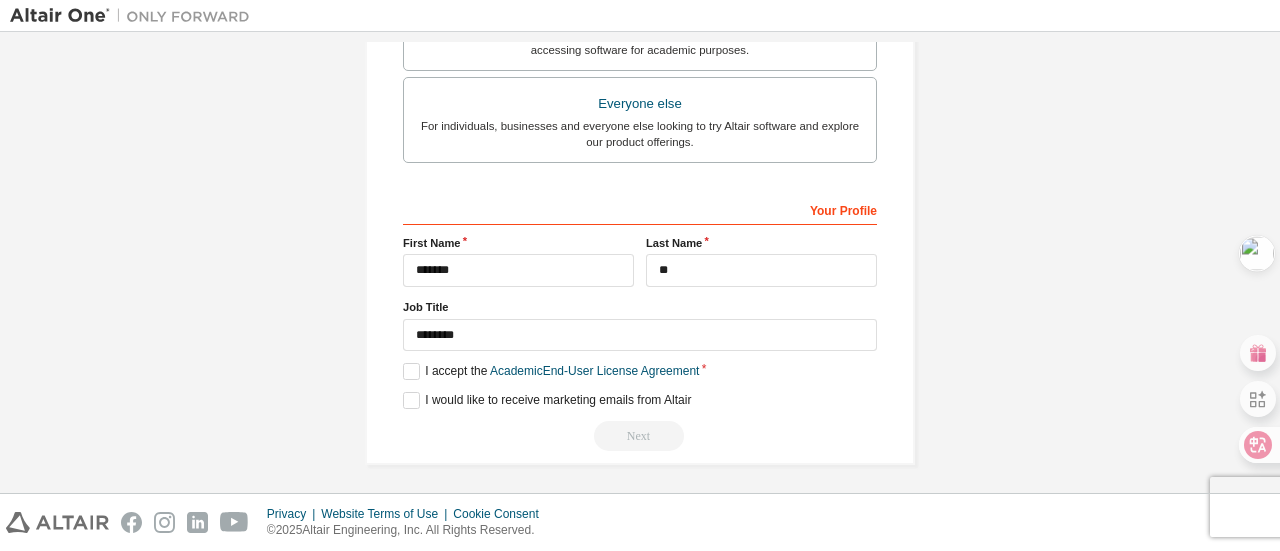 click on "Next" at bounding box center [640, 436] 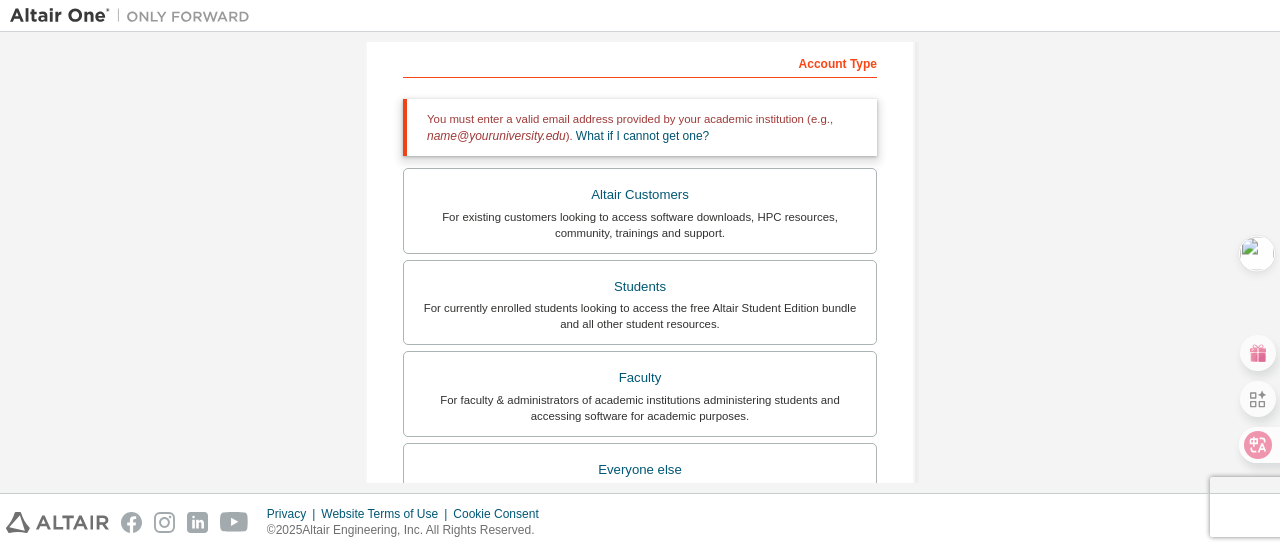 scroll, scrollTop: 180, scrollLeft: 0, axis: vertical 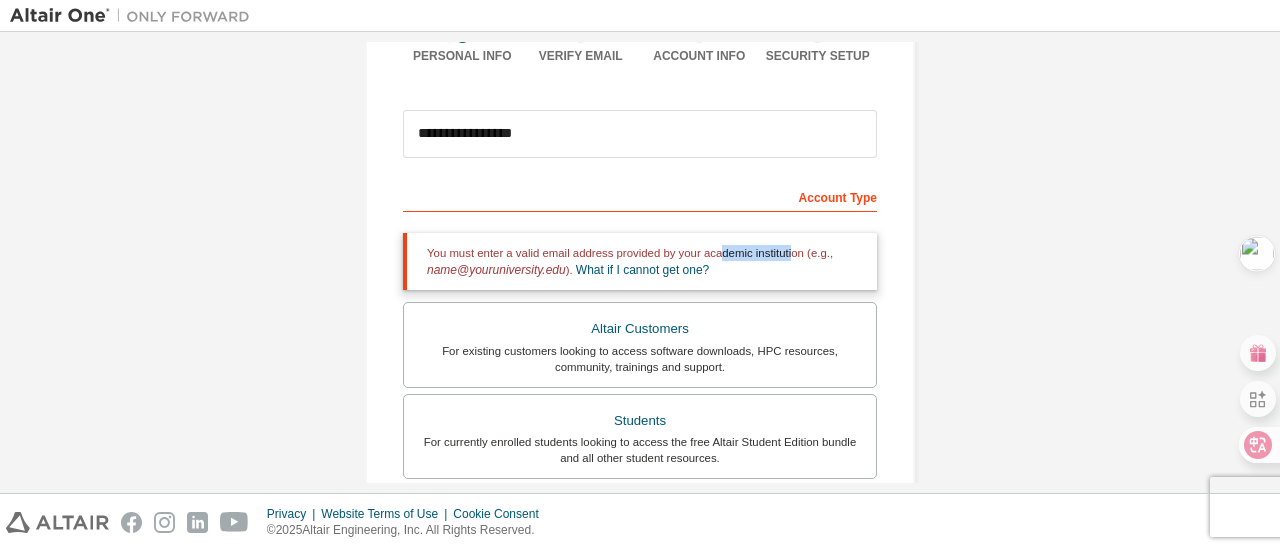 drag, startPoint x: 715, startPoint y: 248, endPoint x: 734, endPoint y: 247, distance: 19.026299 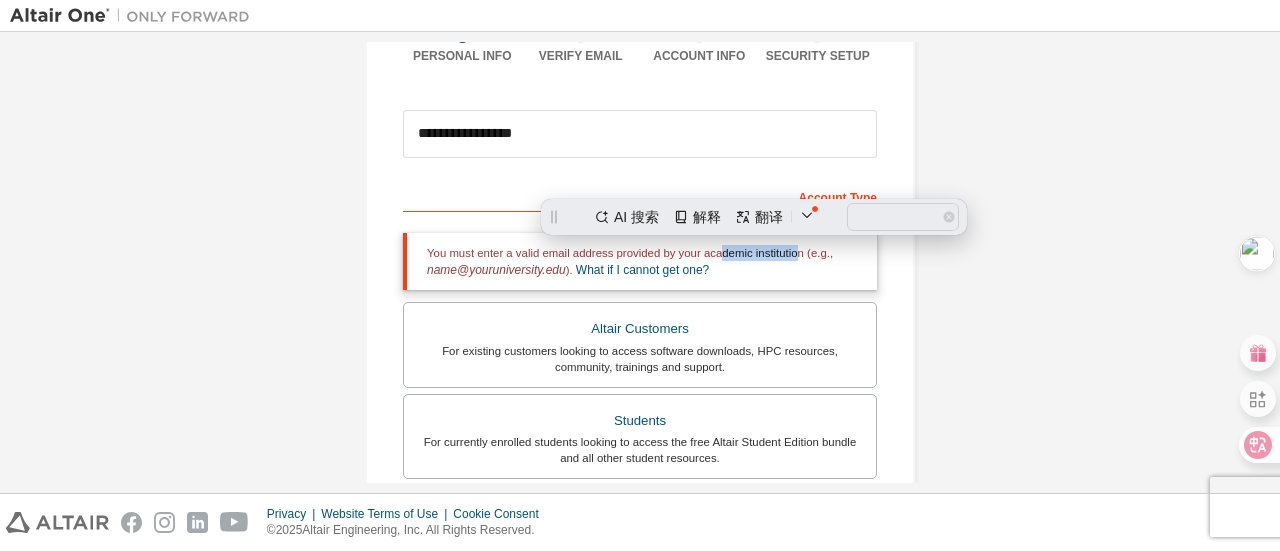click on "You must enter a valid email address provided by your academic institution (e.g.,   name@youruniversity.edu ).   What if I cannot get one?" at bounding box center [640, 261] 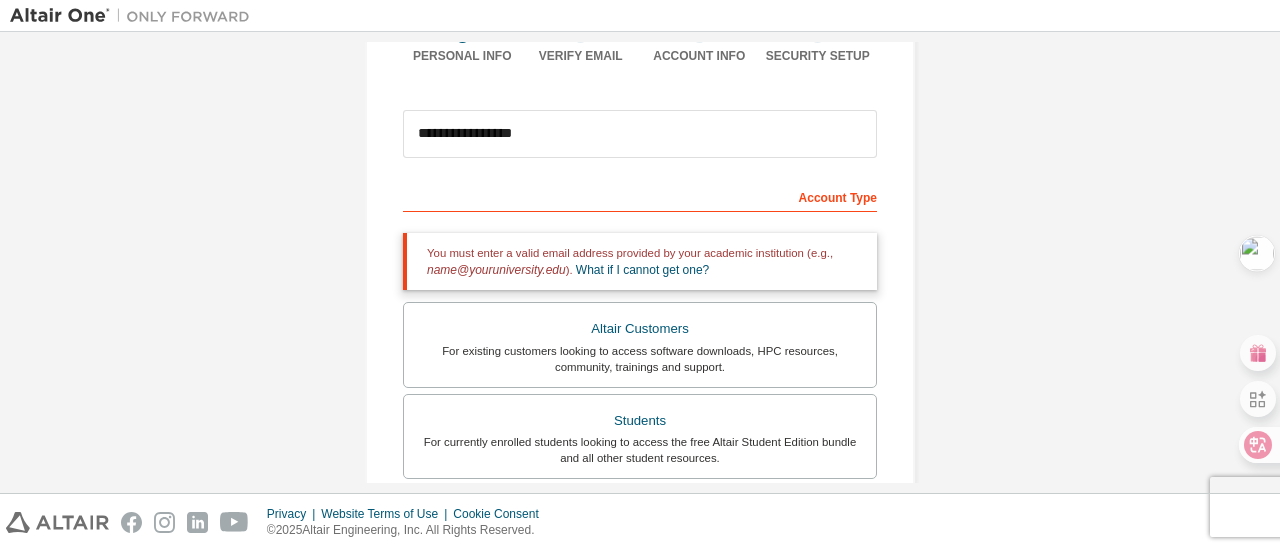click on "You must enter a valid email address provided by your academic institution (e.g.,   name@youruniversity.edu ).   What if I cannot get one?" at bounding box center [640, 261] 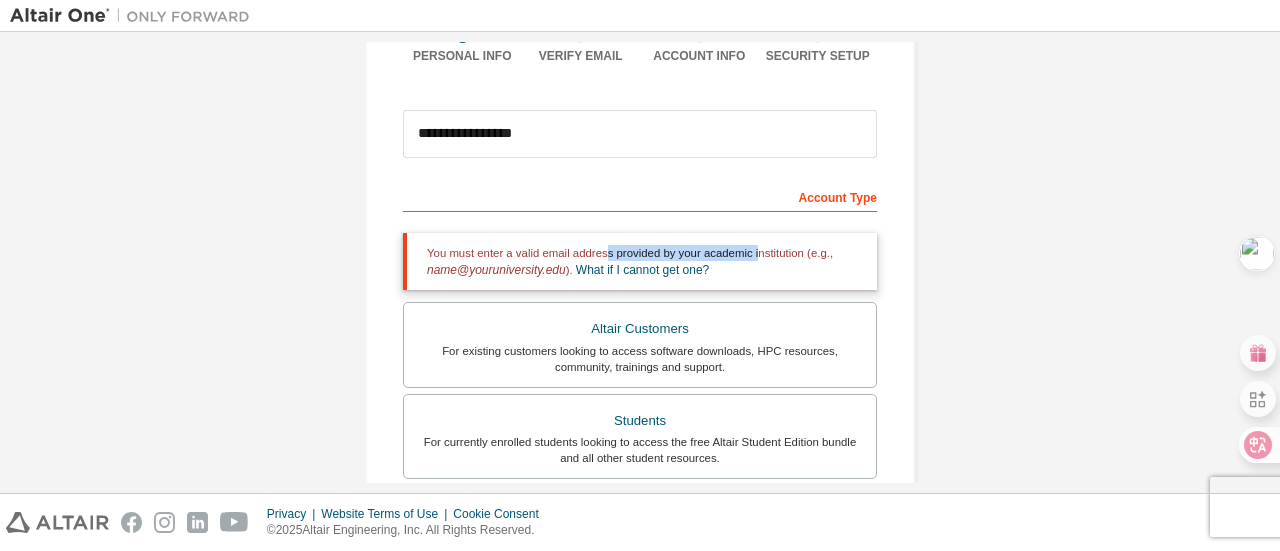 drag, startPoint x: 600, startPoint y: 245, endPoint x: 706, endPoint y: 253, distance: 106.30146 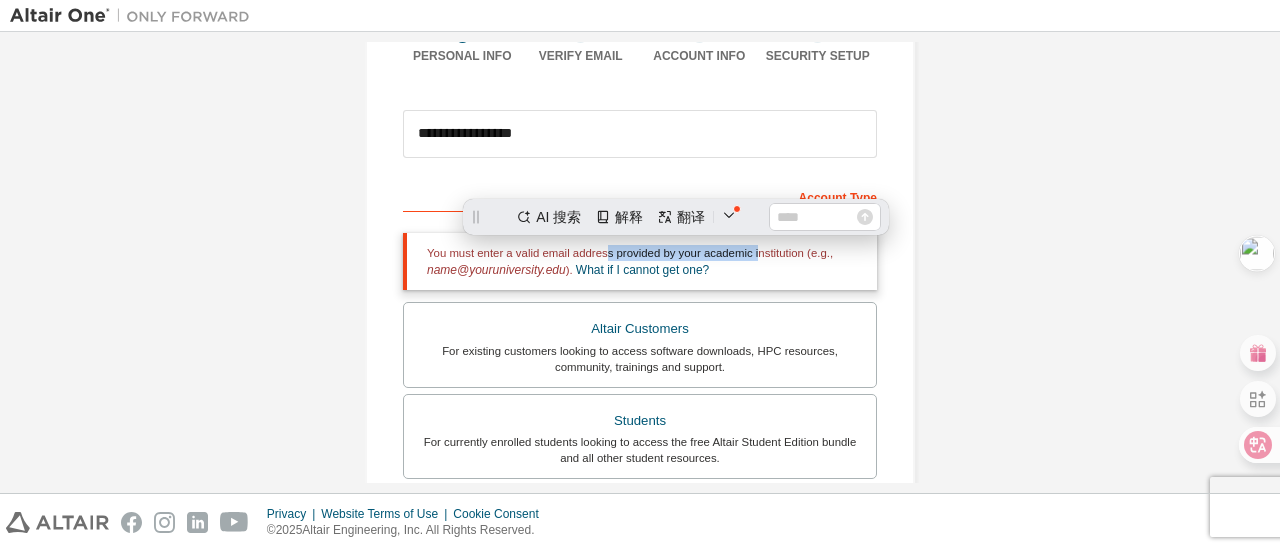 scroll, scrollTop: 0, scrollLeft: 0, axis: both 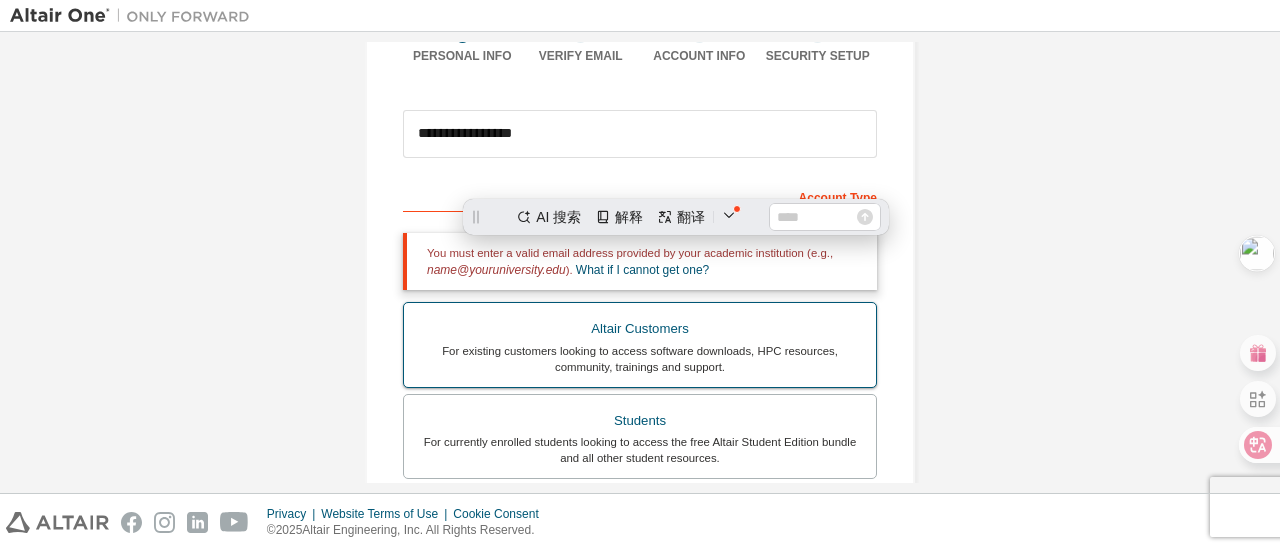 click on "For existing customers looking to access software downloads, HPC resources, community, trainings and support." at bounding box center (640, 359) 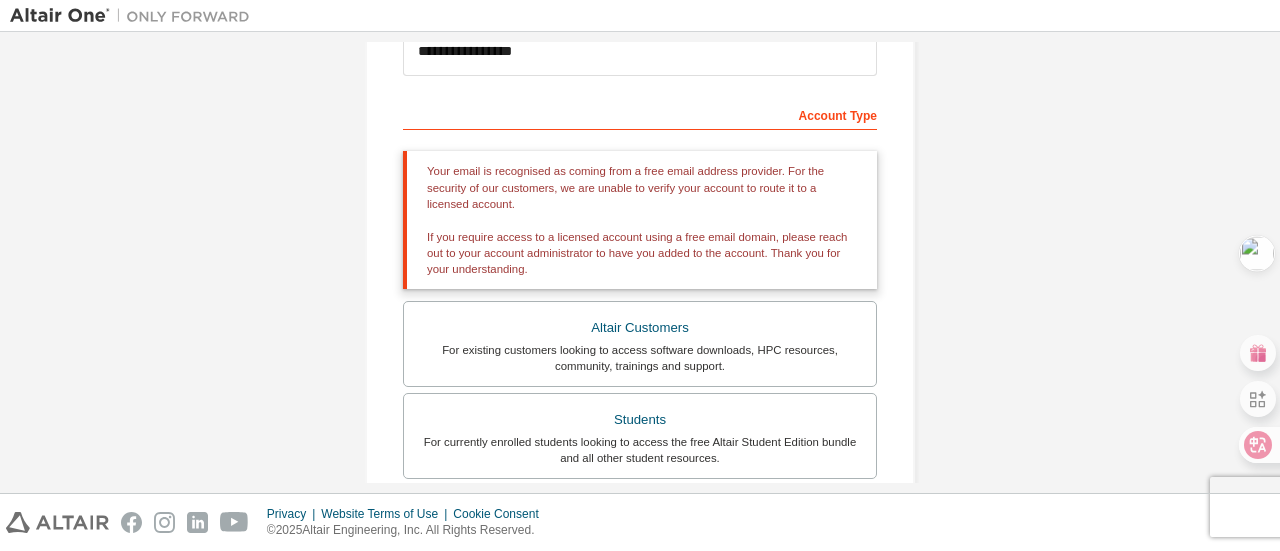 scroll, scrollTop: 462, scrollLeft: 0, axis: vertical 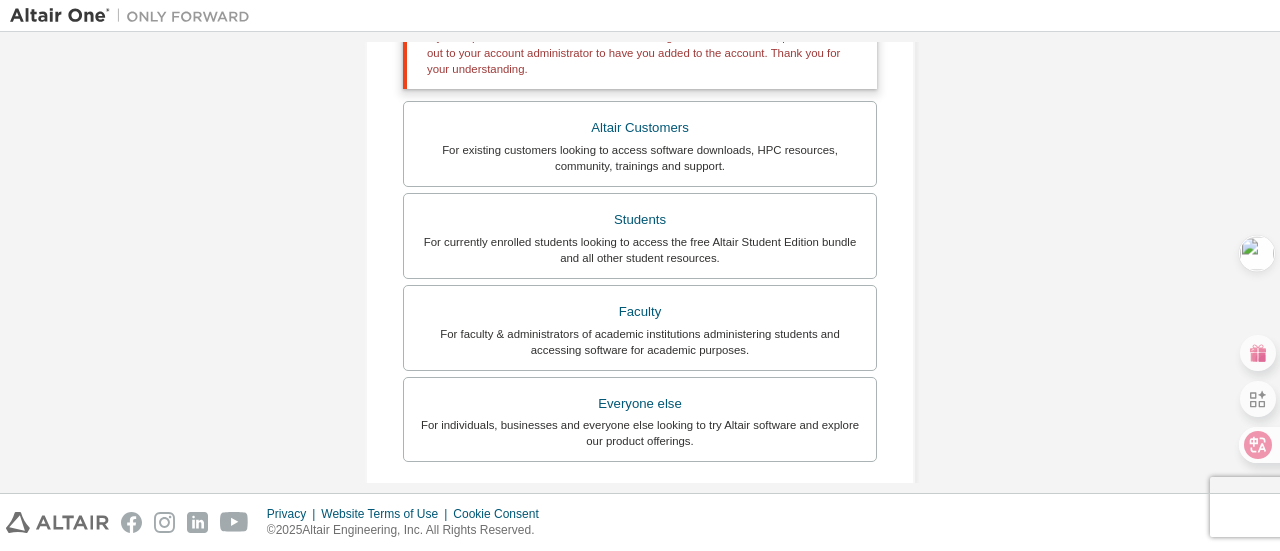 click on "For individuals, businesses and everyone else looking to try Altair software and explore our product offerings." at bounding box center [640, 433] 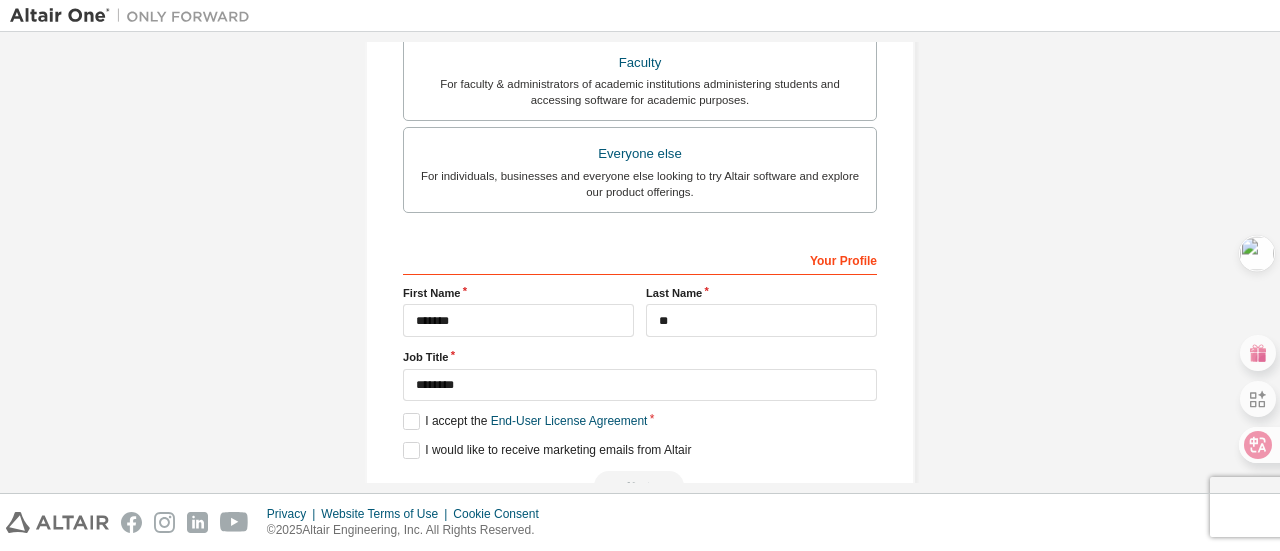 scroll, scrollTop: 612, scrollLeft: 0, axis: vertical 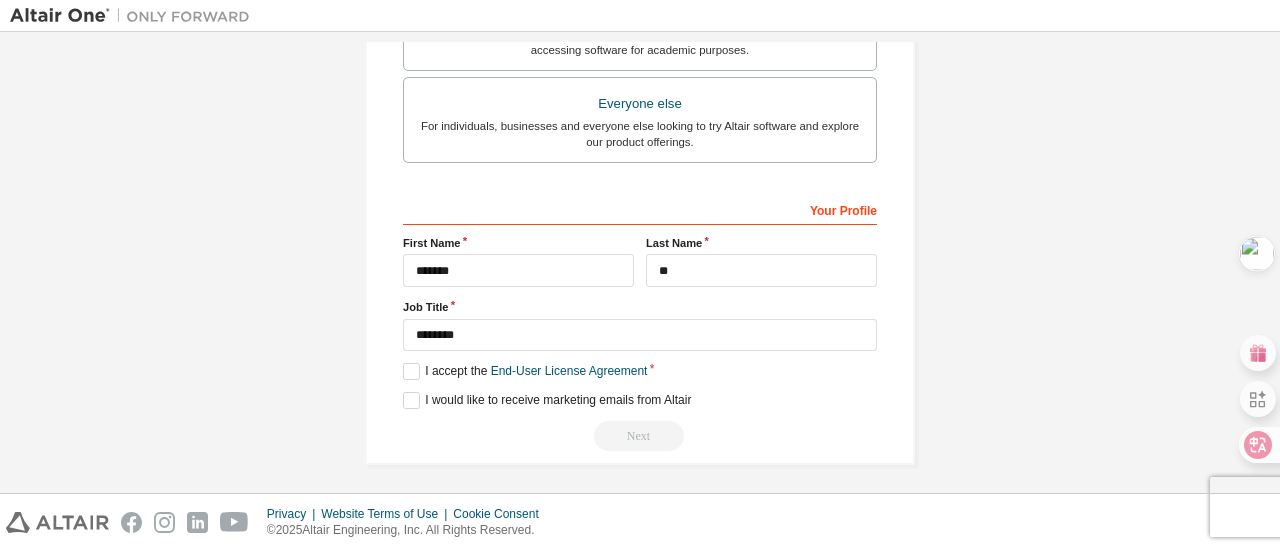 click on "Next" at bounding box center (640, 436) 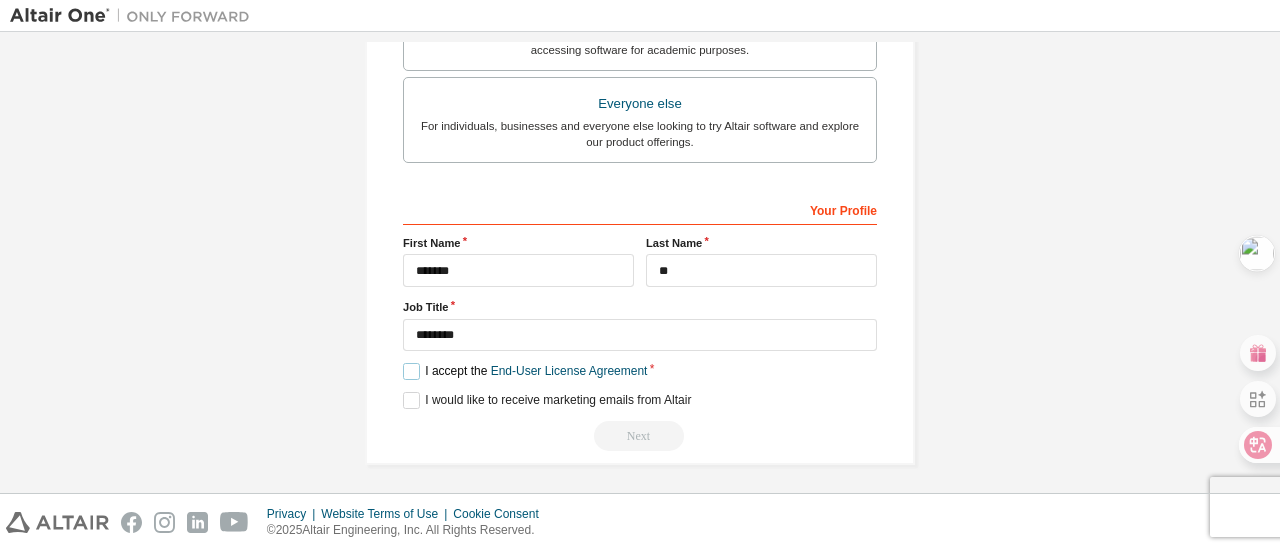 click on "I accept the    End-User License Agreement" at bounding box center (525, 371) 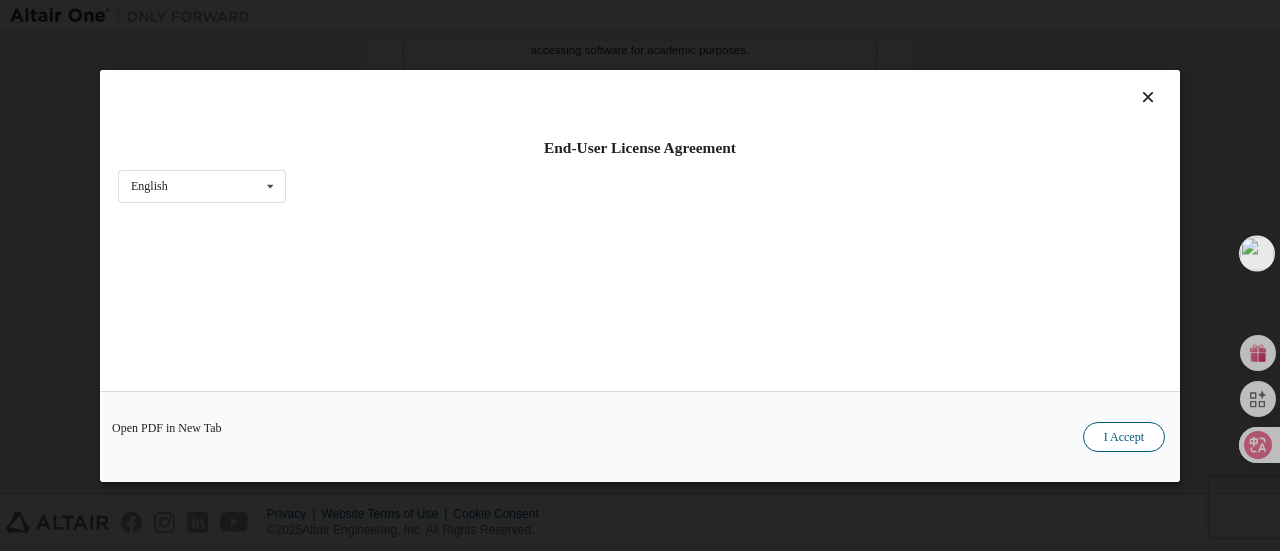 click on "I Accept" at bounding box center (1124, 436) 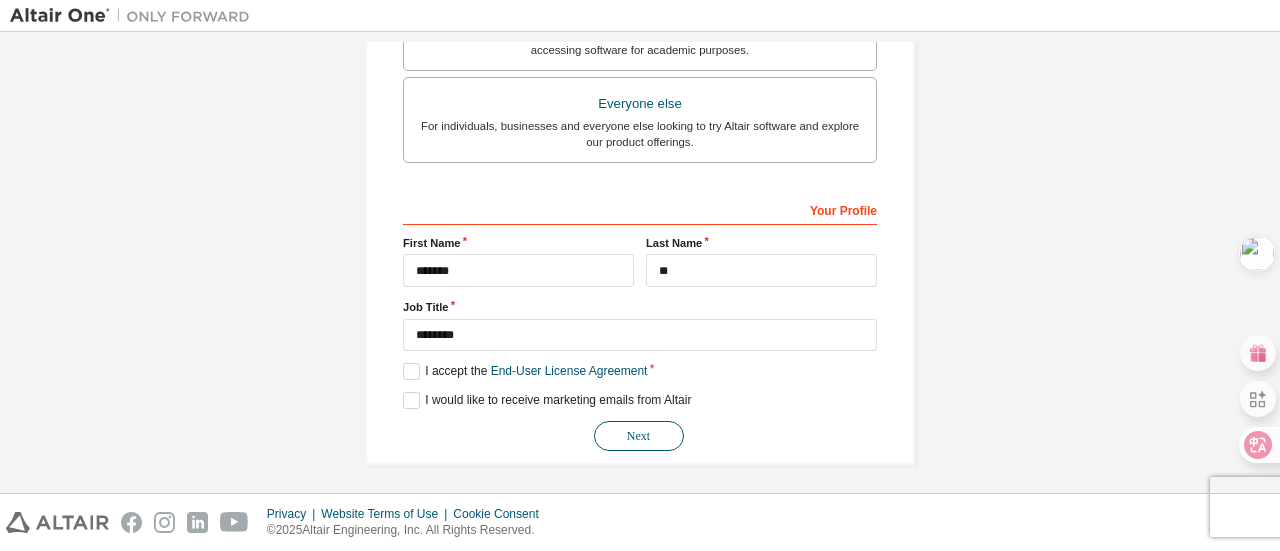 click on "Next" at bounding box center [639, 436] 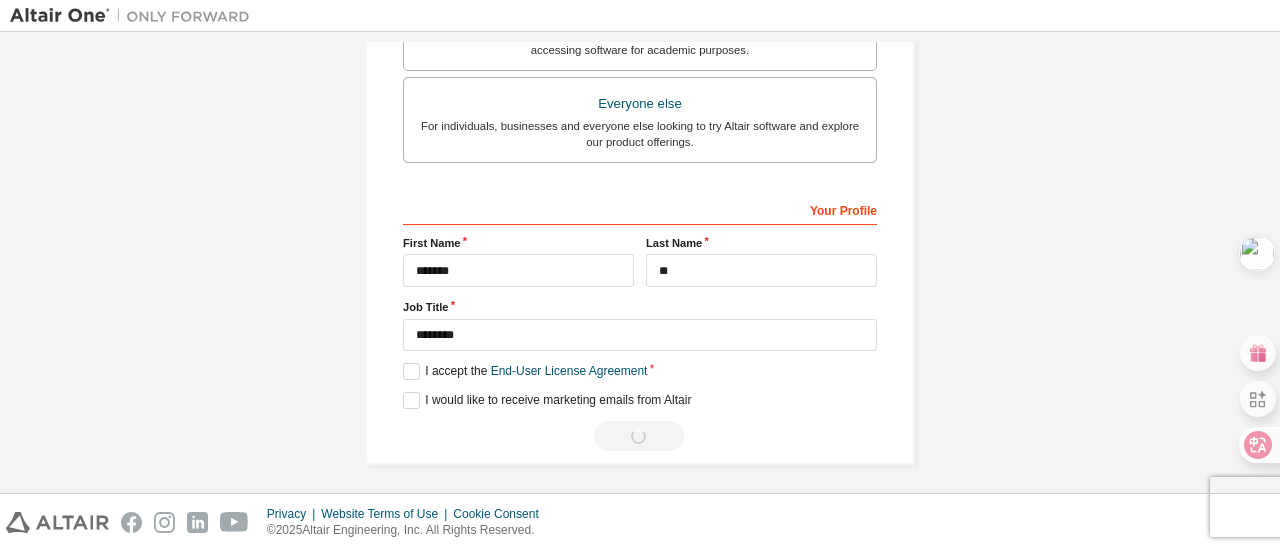 scroll, scrollTop: 34, scrollLeft: 0, axis: vertical 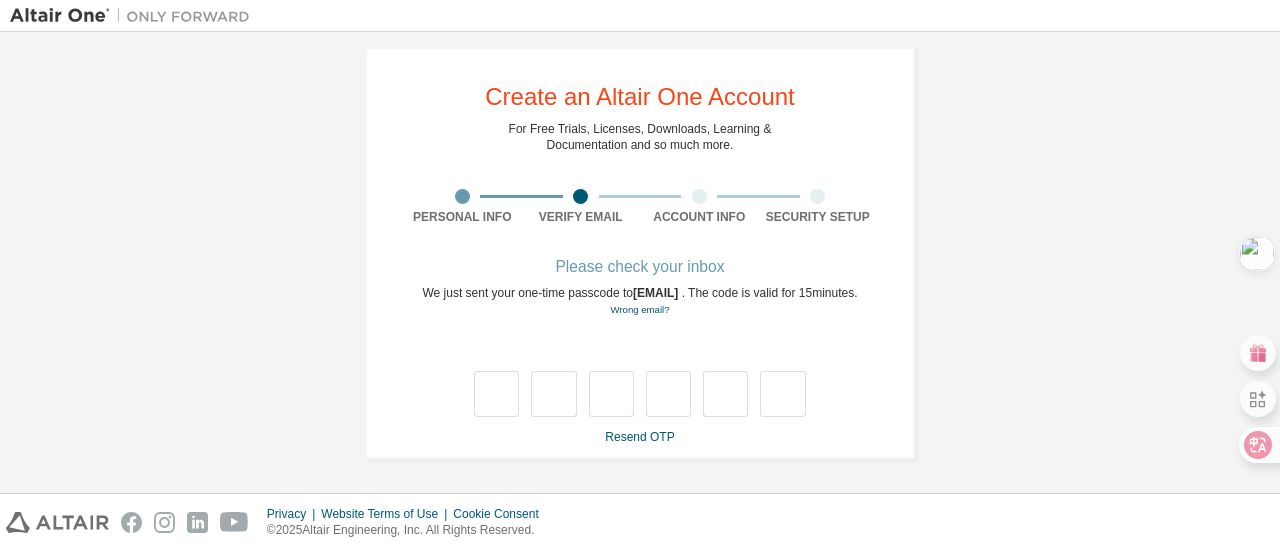type on "*" 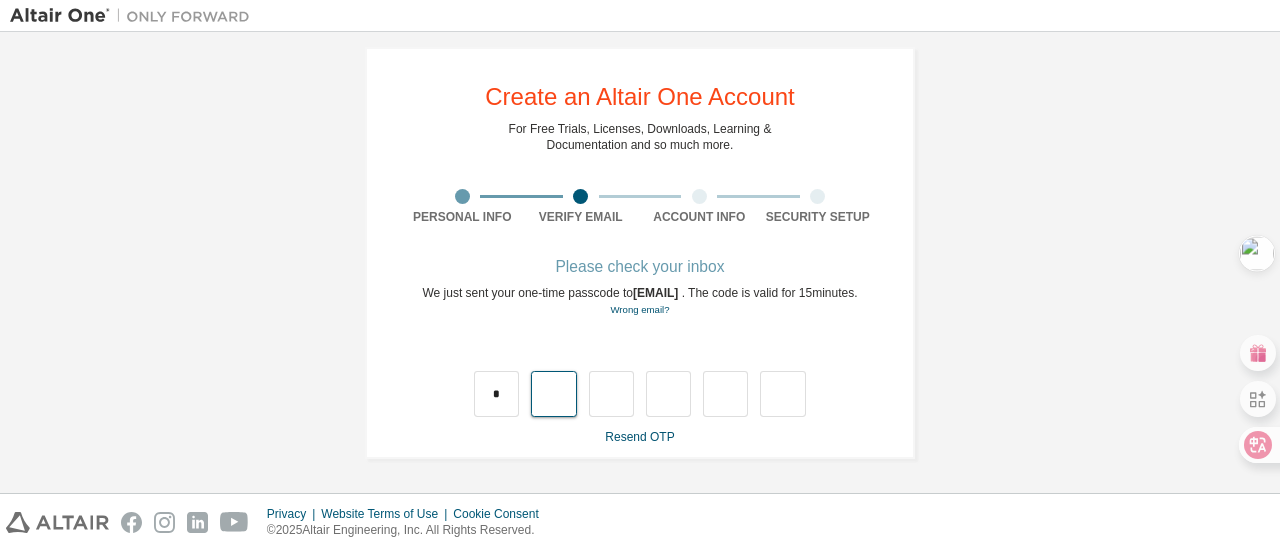 type on "*" 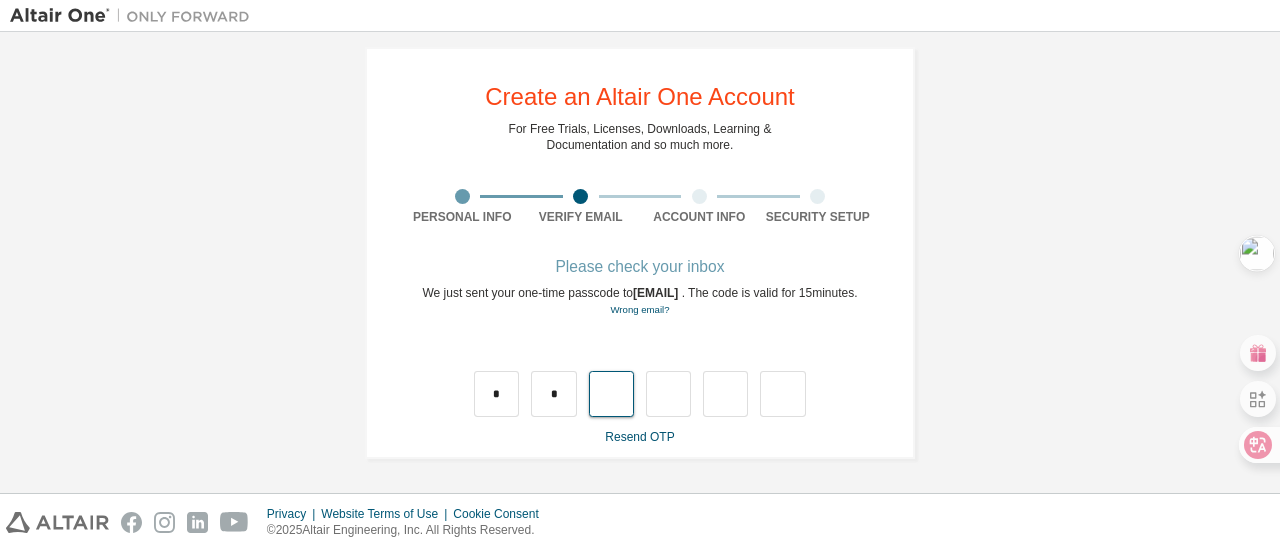 type on "*" 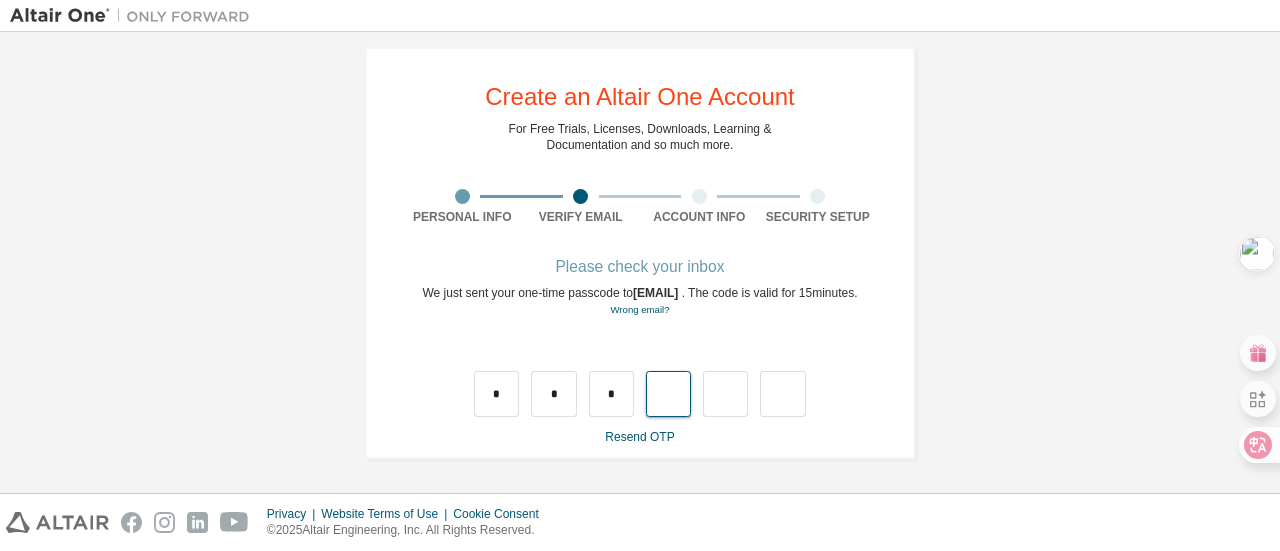 type on "*" 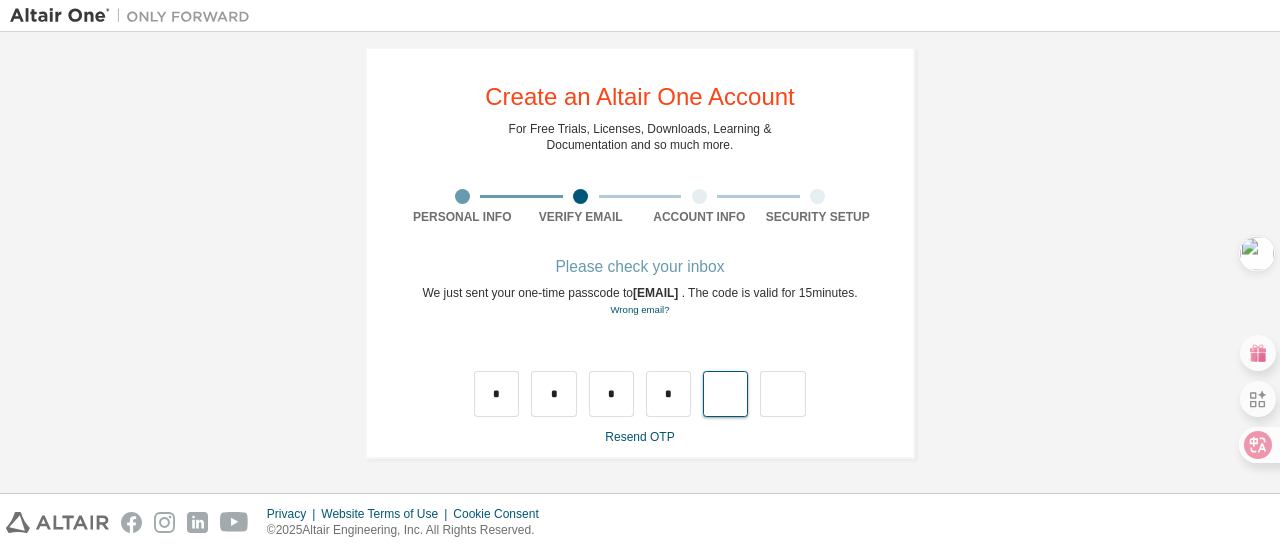 type on "*" 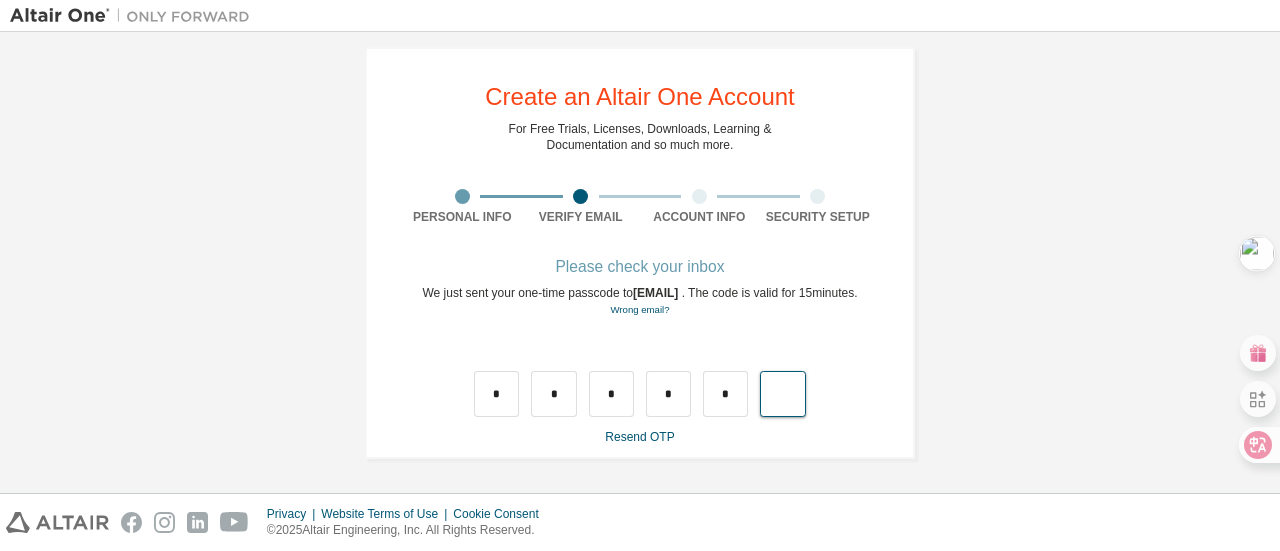 type on "*" 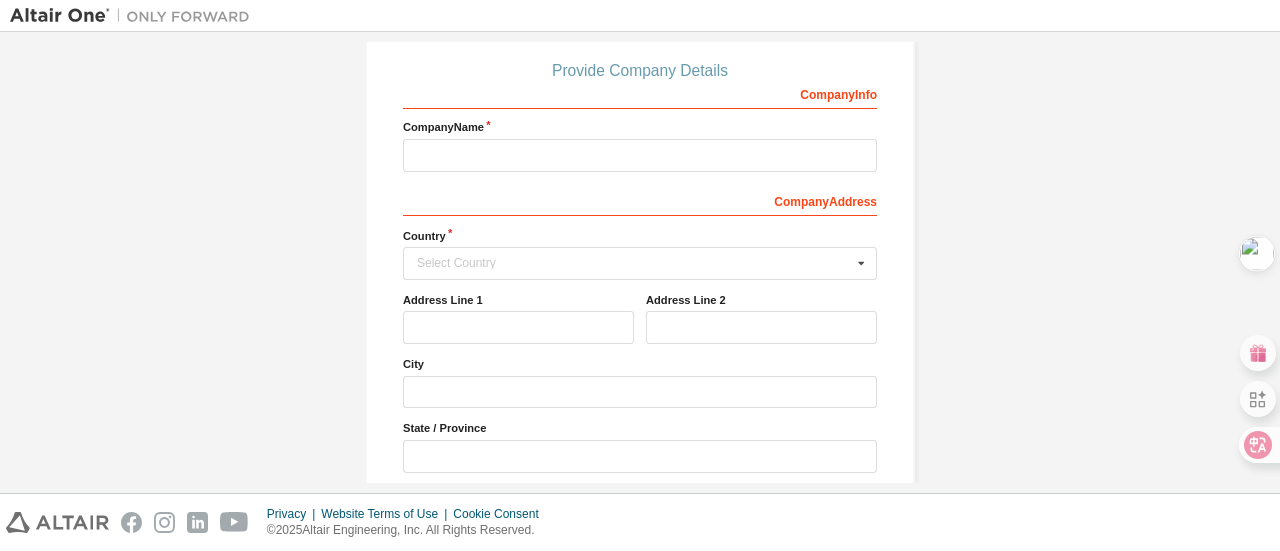 scroll, scrollTop: 234, scrollLeft: 0, axis: vertical 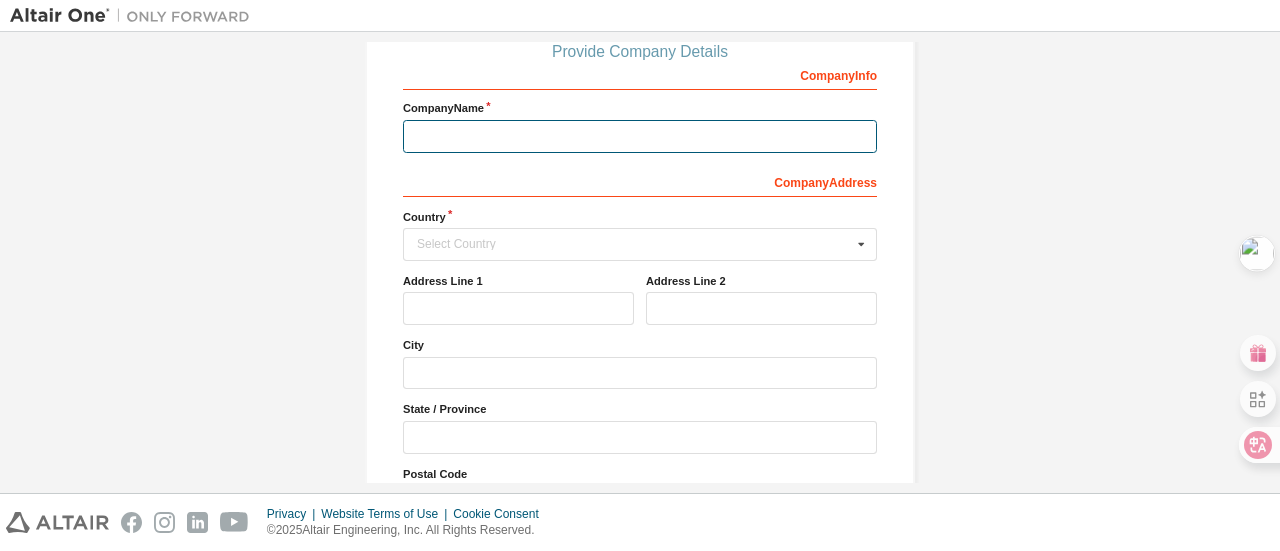 drag, startPoint x: 548, startPoint y: 131, endPoint x: 602, endPoint y: 156, distance: 59.5063 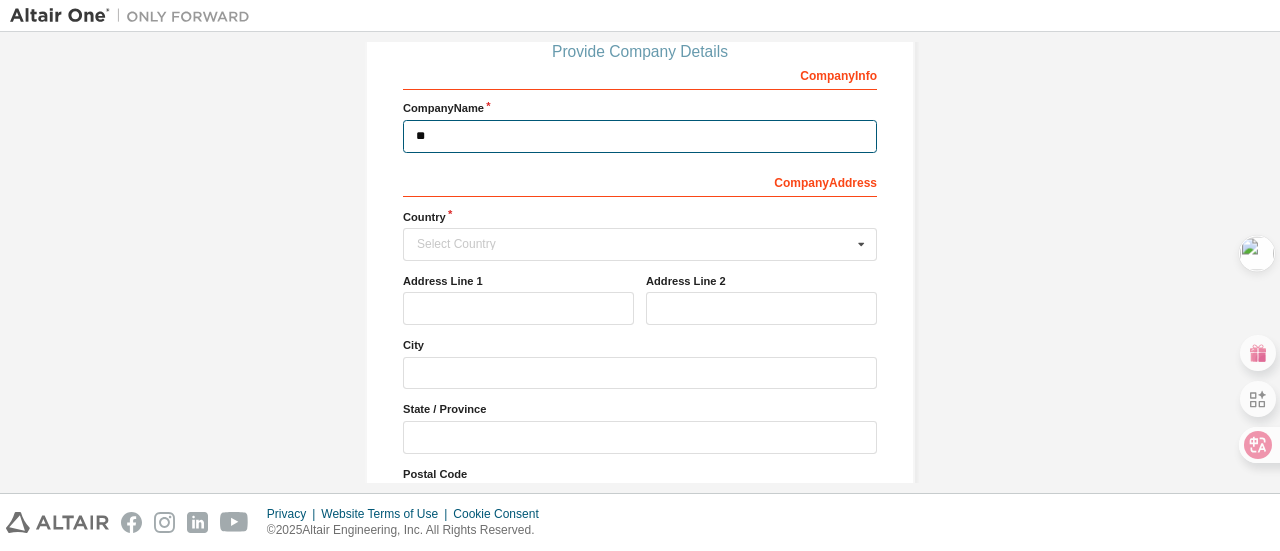type on "*" 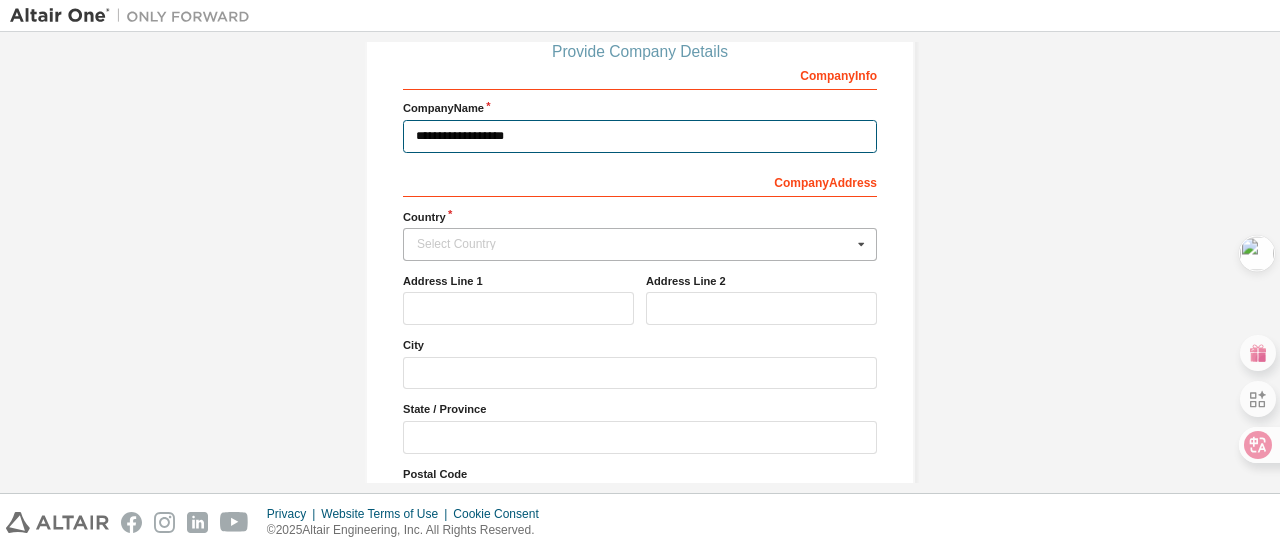 type on "**********" 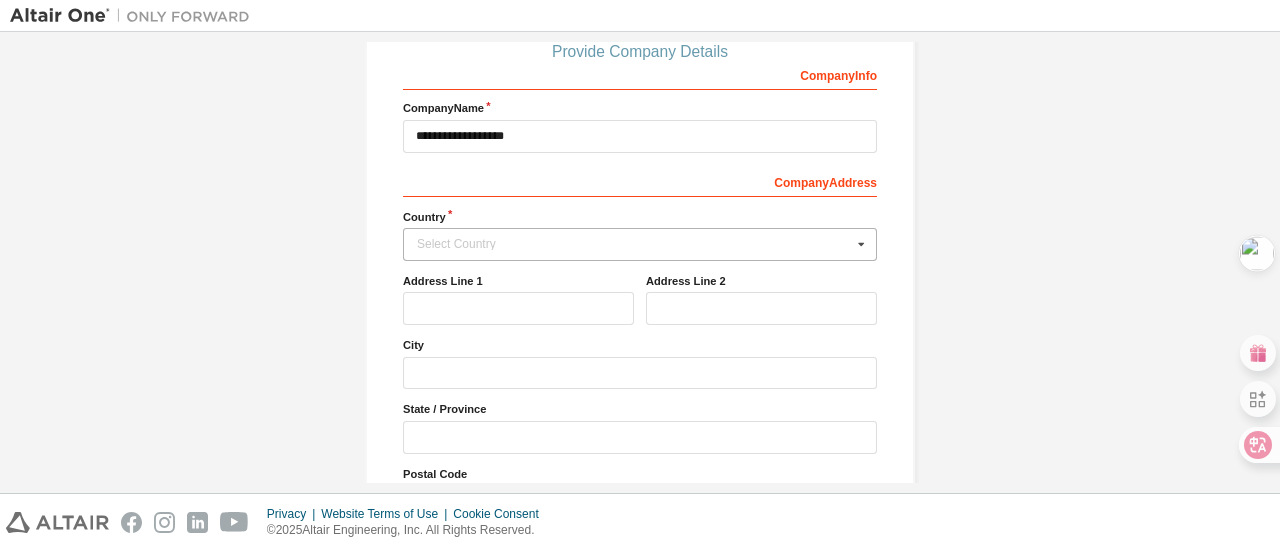 click on "Select Country" at bounding box center (634, 244) 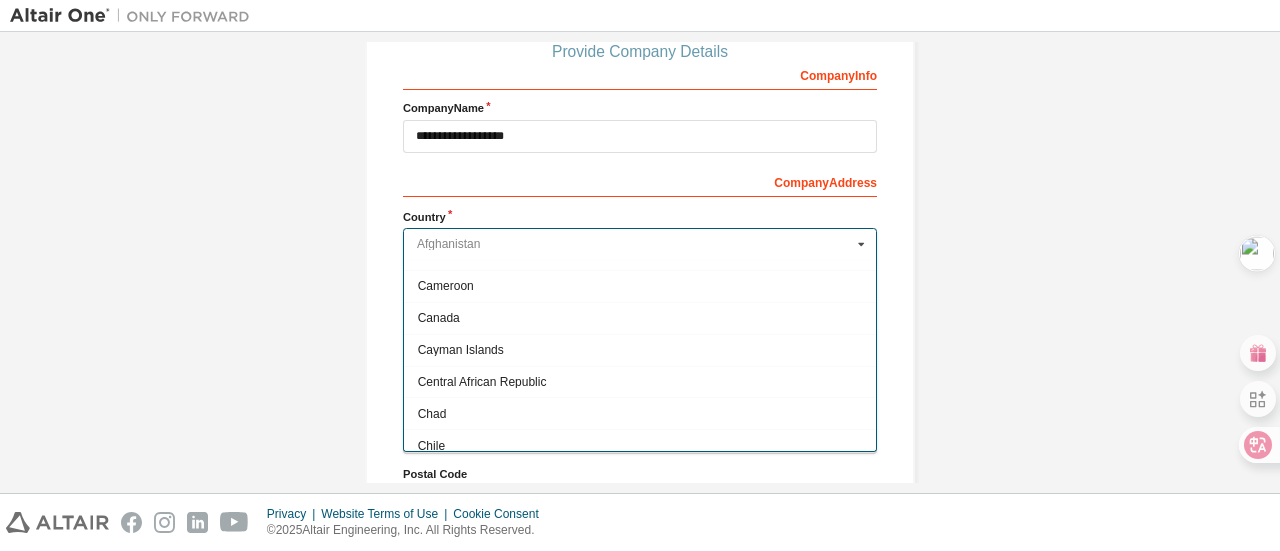 scroll, scrollTop: 1300, scrollLeft: 0, axis: vertical 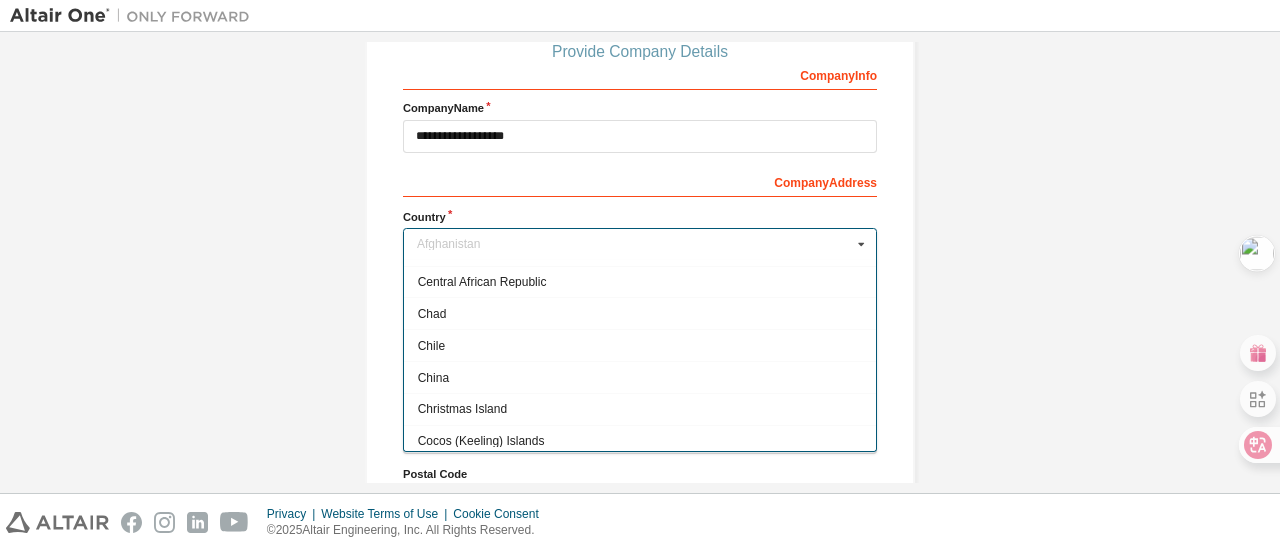 click on "China" at bounding box center [640, 377] 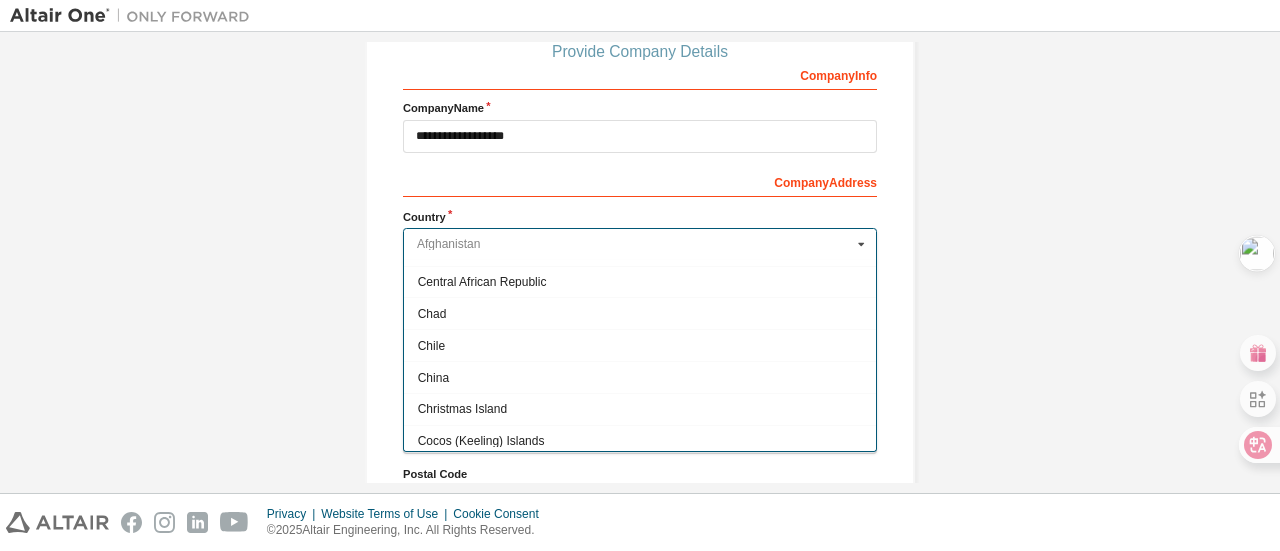 type on "***" 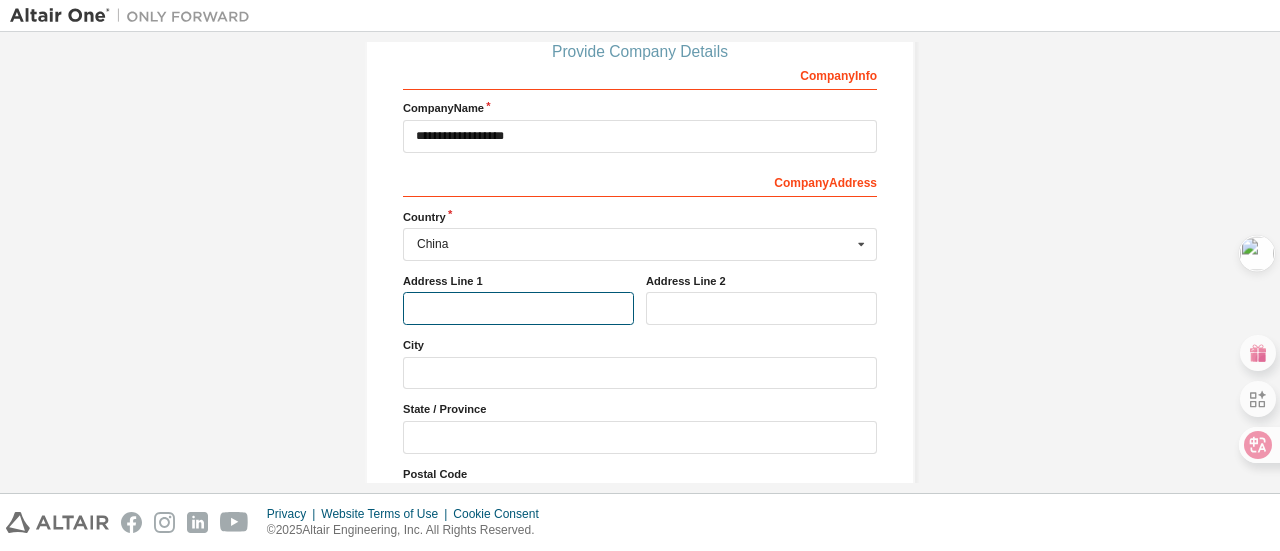 click at bounding box center [518, 308] 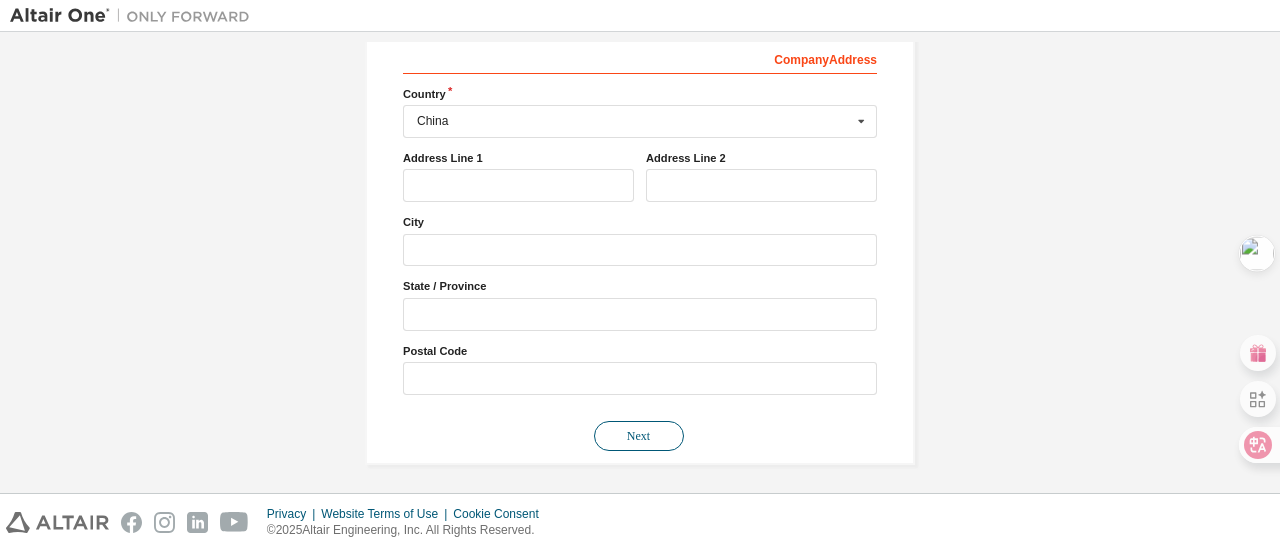 click on "Next" at bounding box center [639, 436] 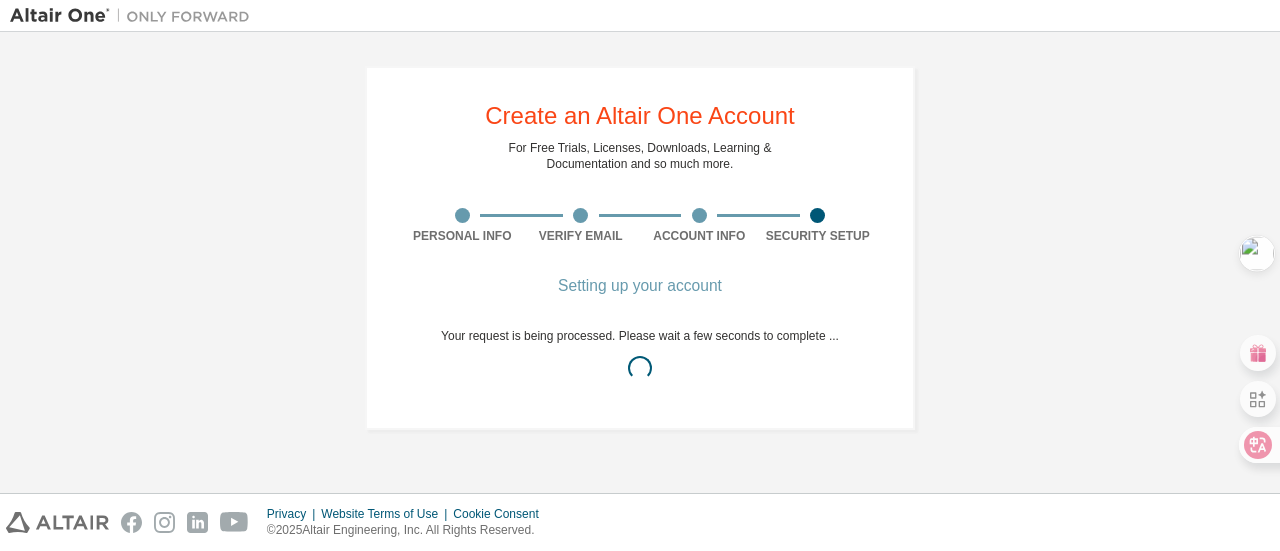 scroll, scrollTop: 0, scrollLeft: 0, axis: both 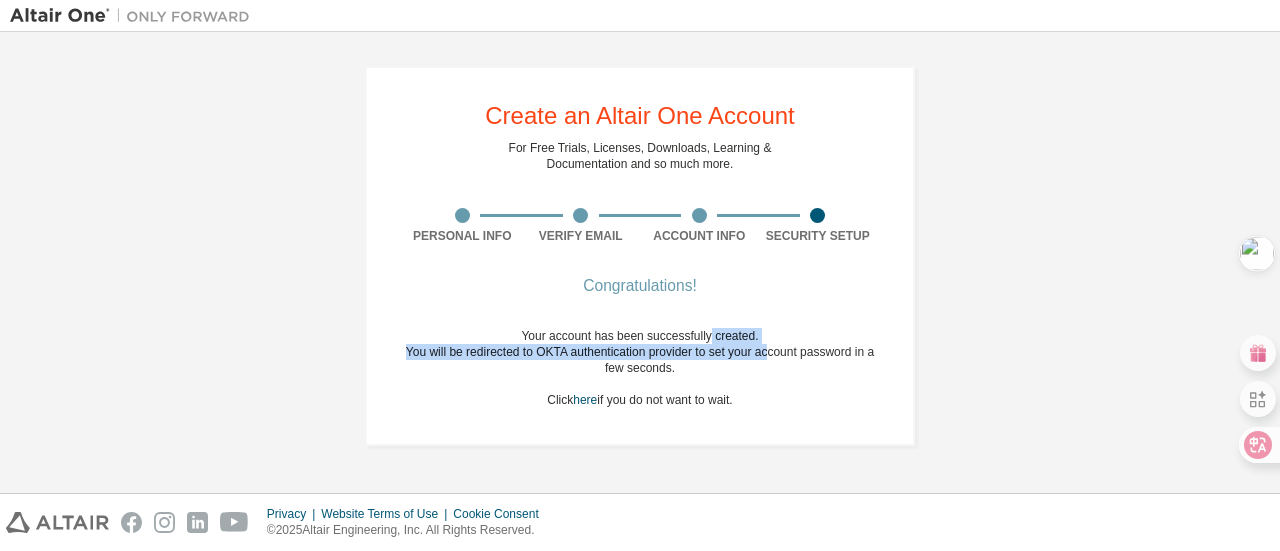 drag, startPoint x: 724, startPoint y: 345, endPoint x: 791, endPoint y: 353, distance: 67.47592 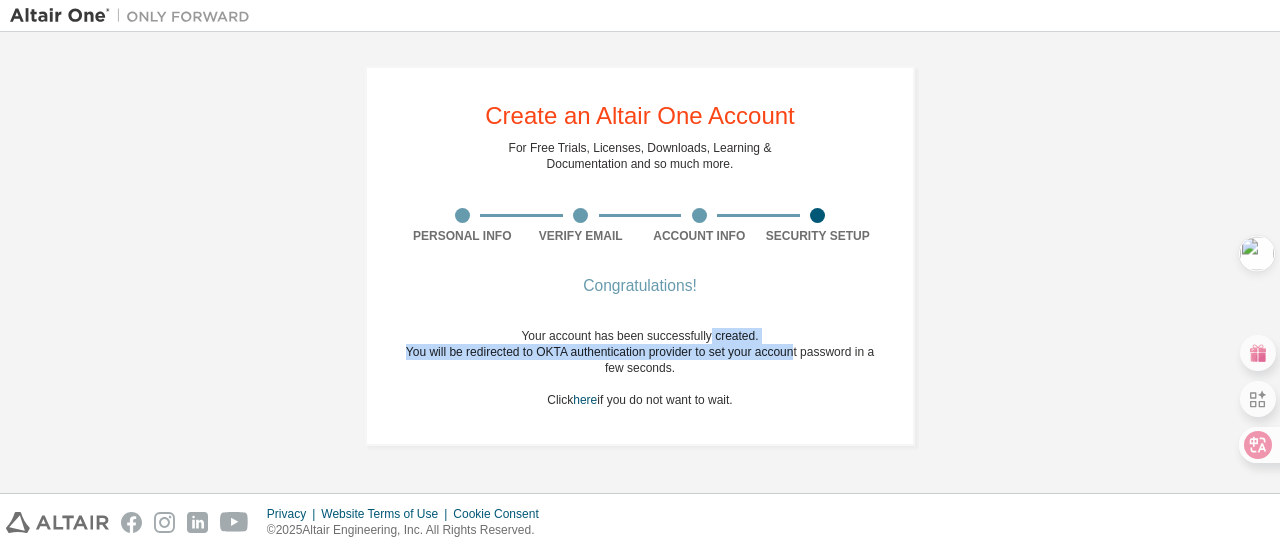 click on "You will be redirected to OKTA authentication provider to set your account password in a few seconds." at bounding box center [640, 360] 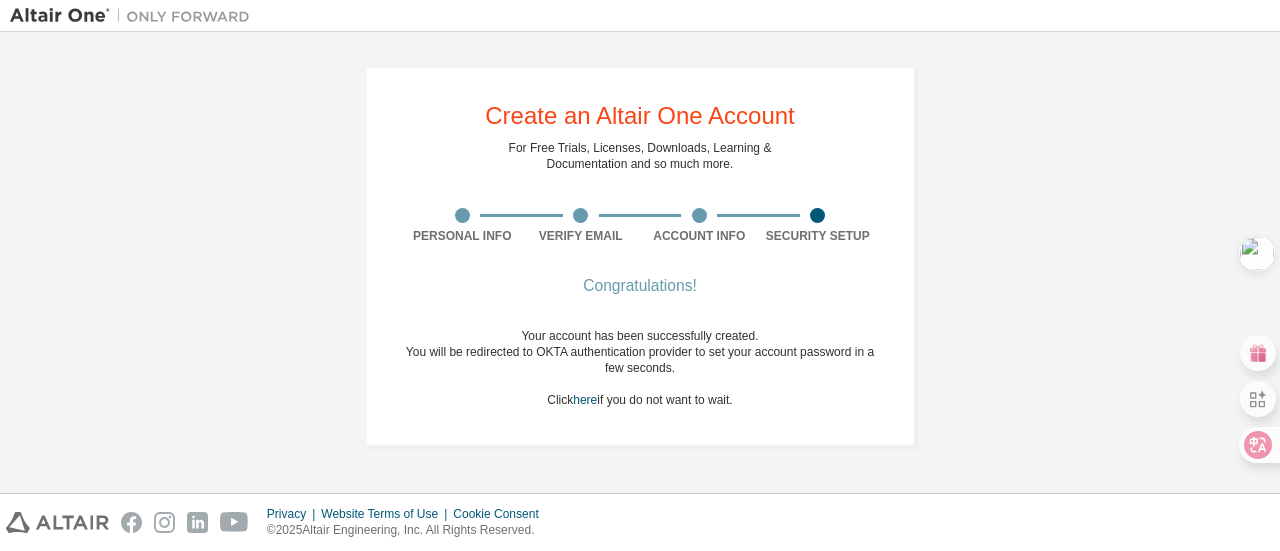 drag, startPoint x: 605, startPoint y: 352, endPoint x: 729, endPoint y: 351, distance: 124.004036 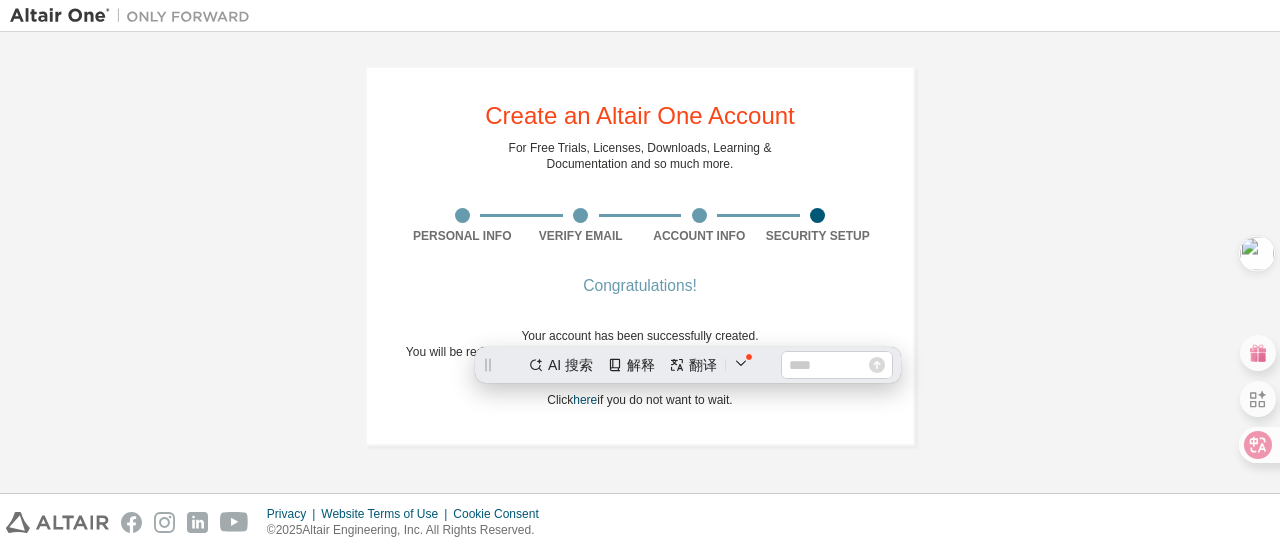 click on "Your account has been successfully created. You will be redirected to OKTA authentication provider to set your account password in a few seconds. Click  here  if you do not want to wait." at bounding box center (640, 368) 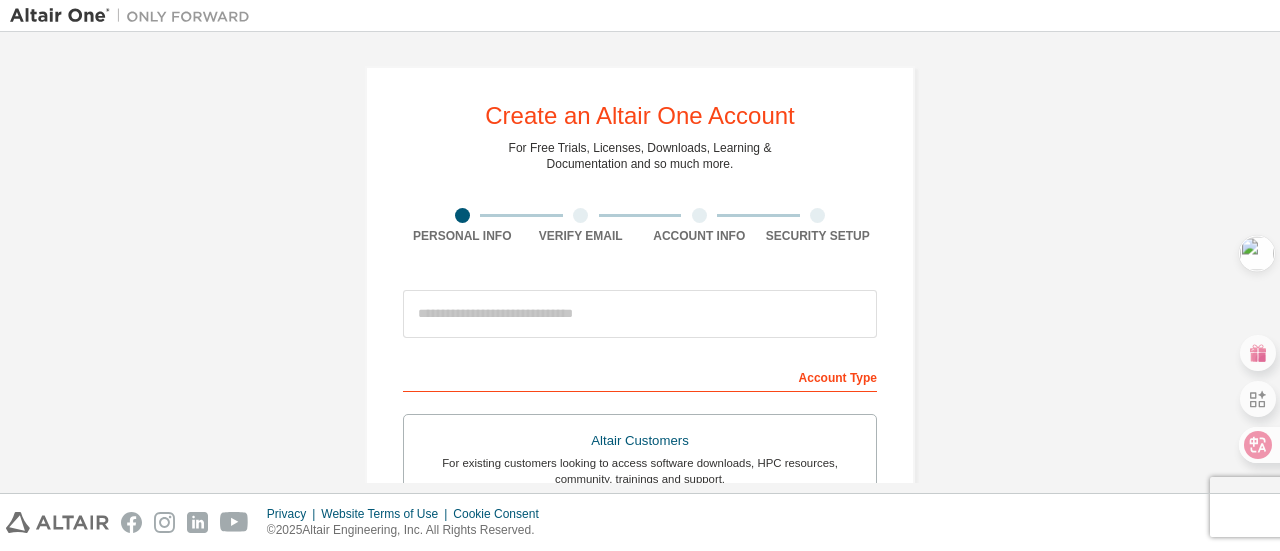 scroll, scrollTop: 0, scrollLeft: 0, axis: both 